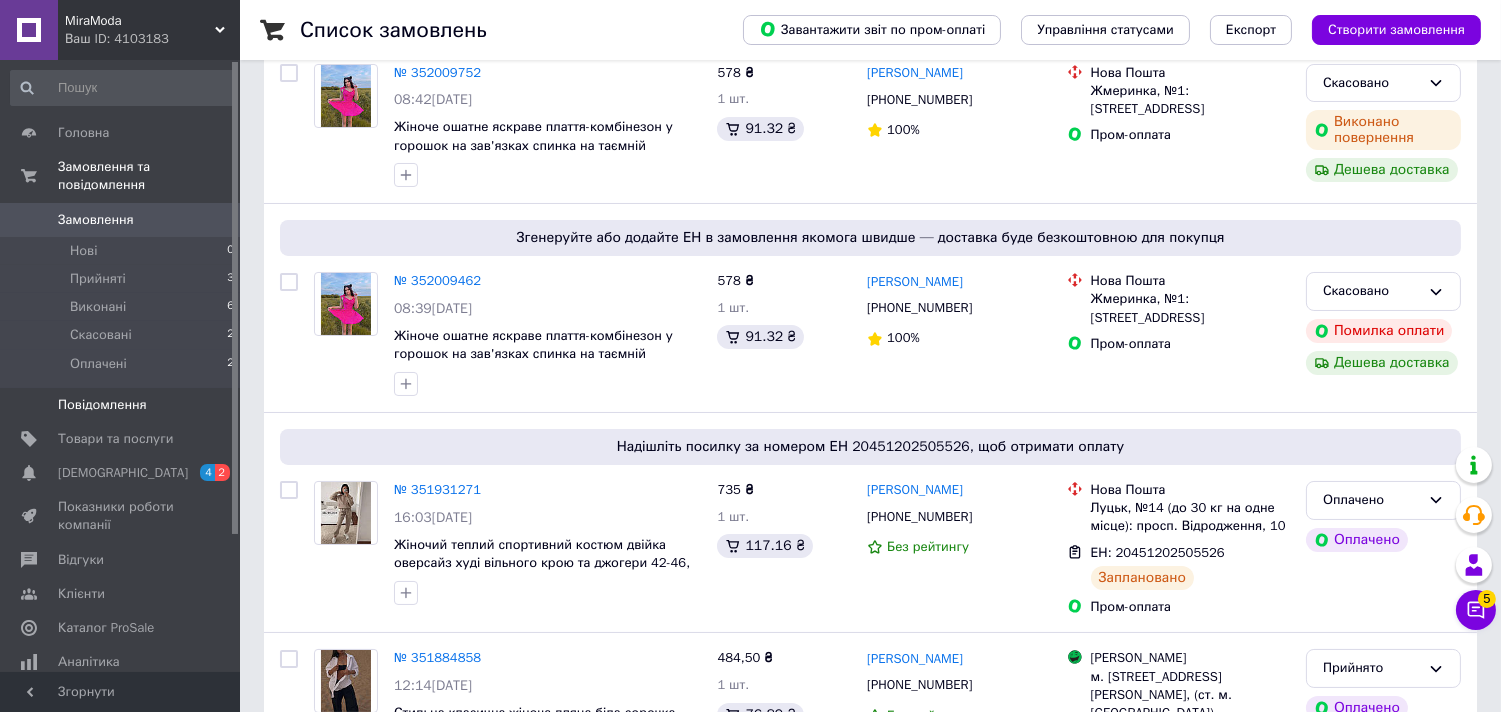 scroll, scrollTop: 222, scrollLeft: 0, axis: vertical 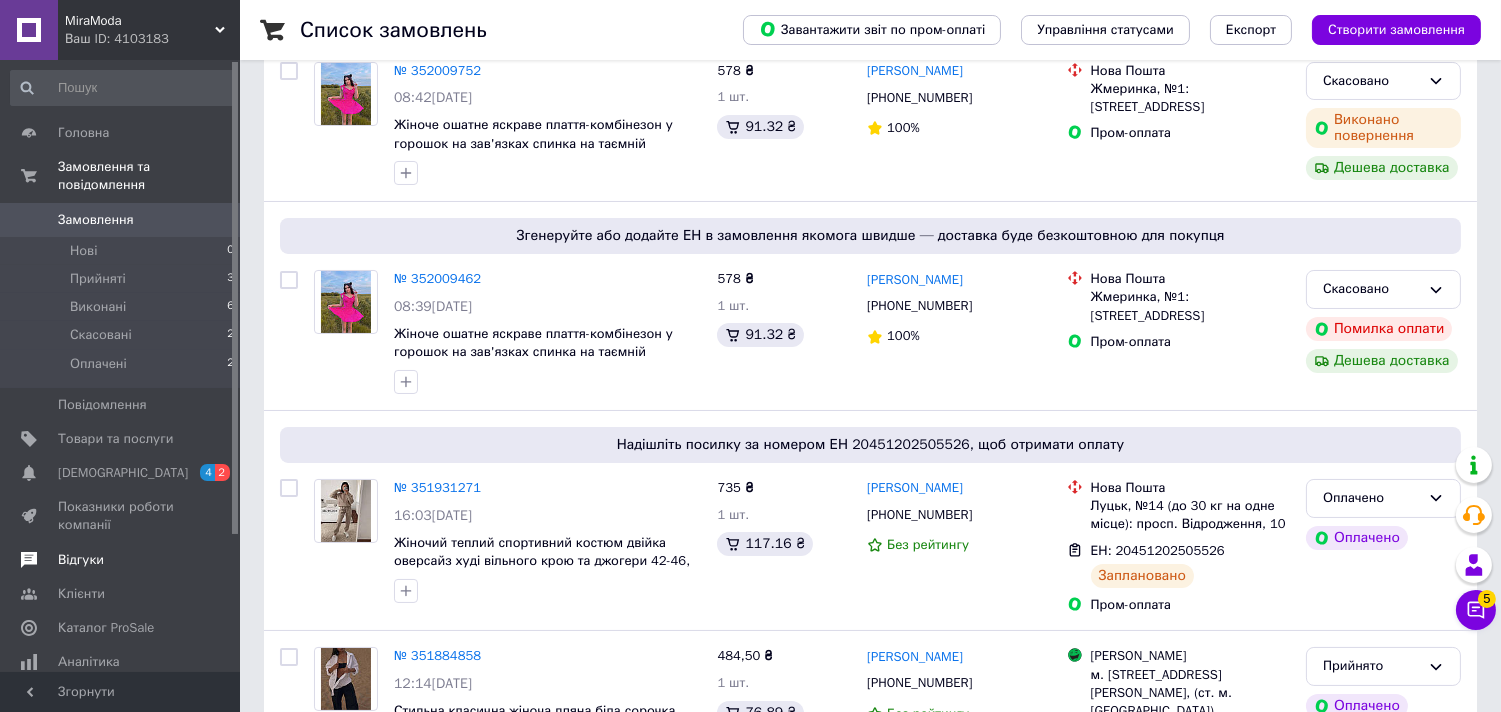 click on "Відгуки" at bounding box center [121, 560] 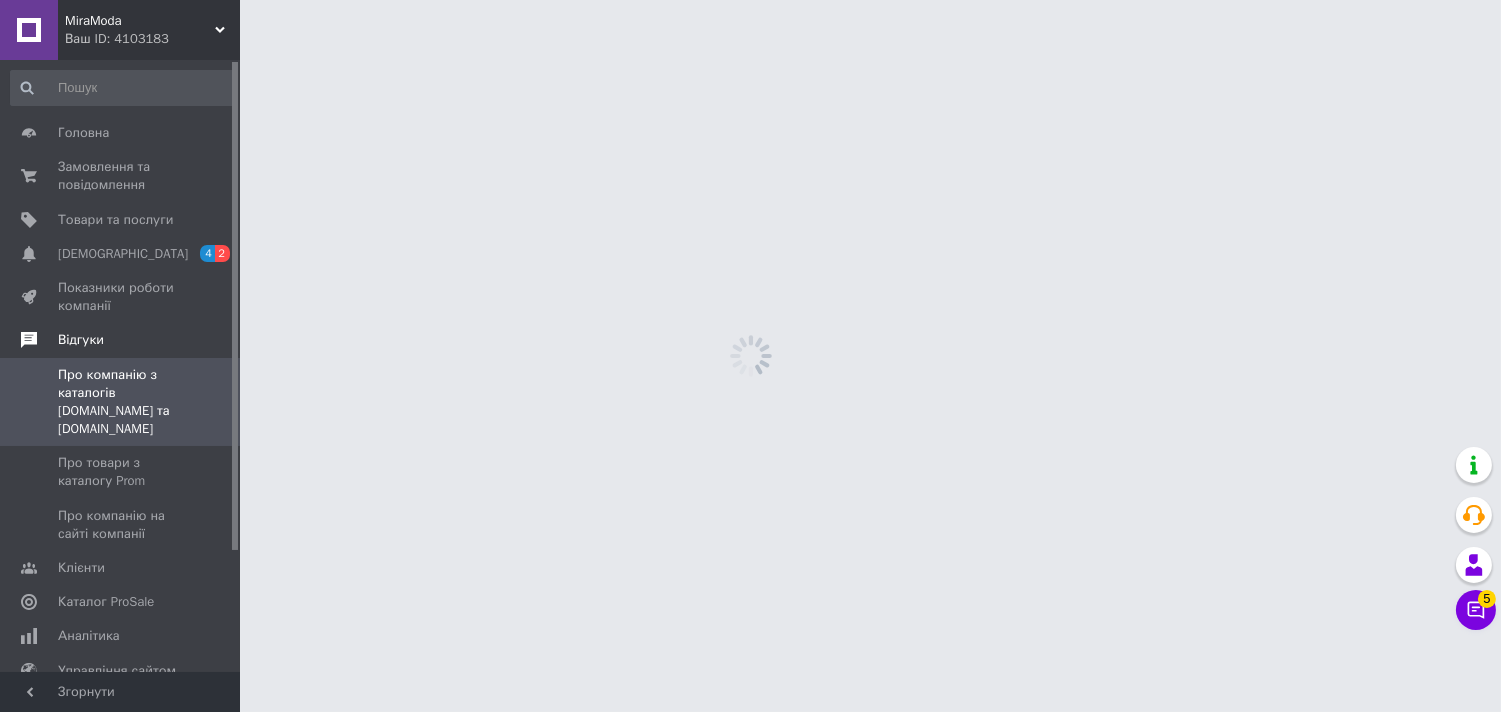 scroll, scrollTop: 0, scrollLeft: 0, axis: both 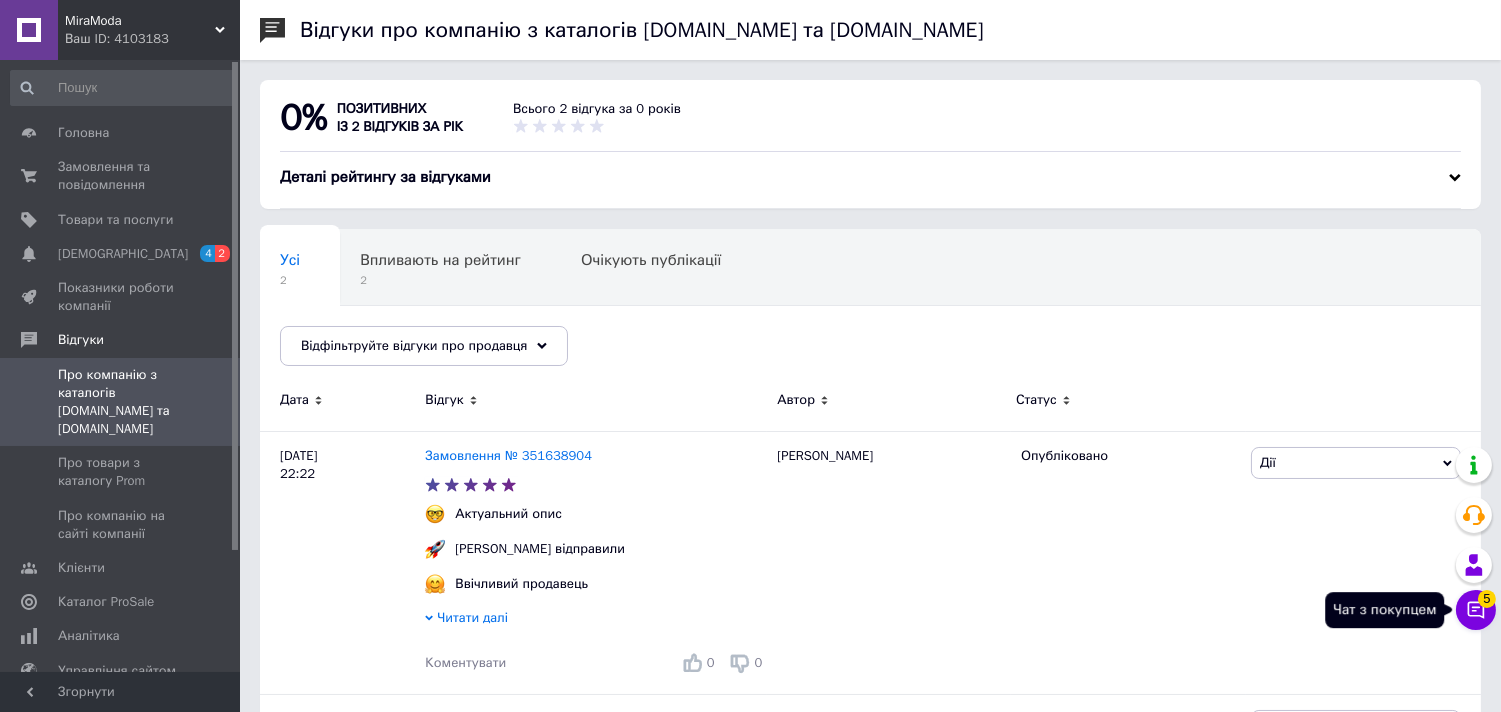click 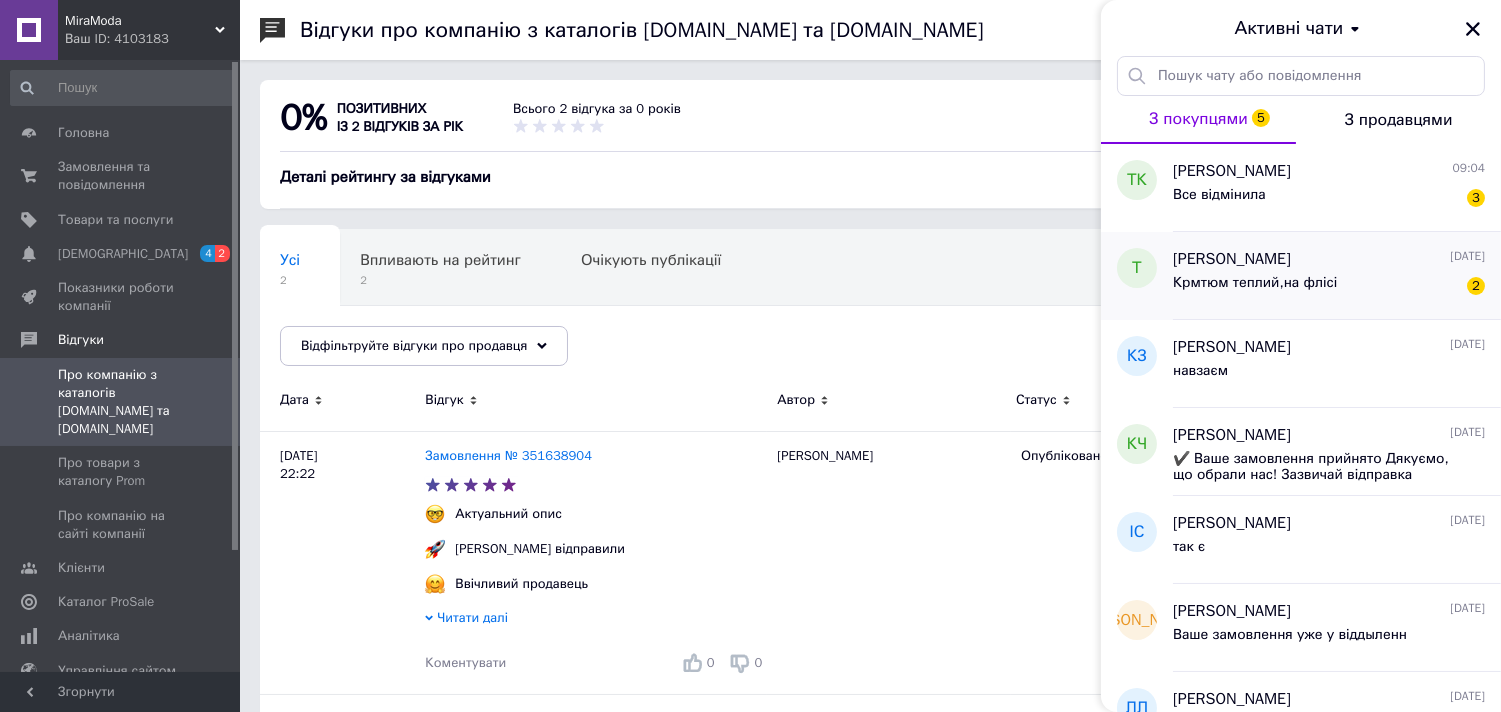 click on "Крмтюм теплий,на флісі" at bounding box center [1255, 289] 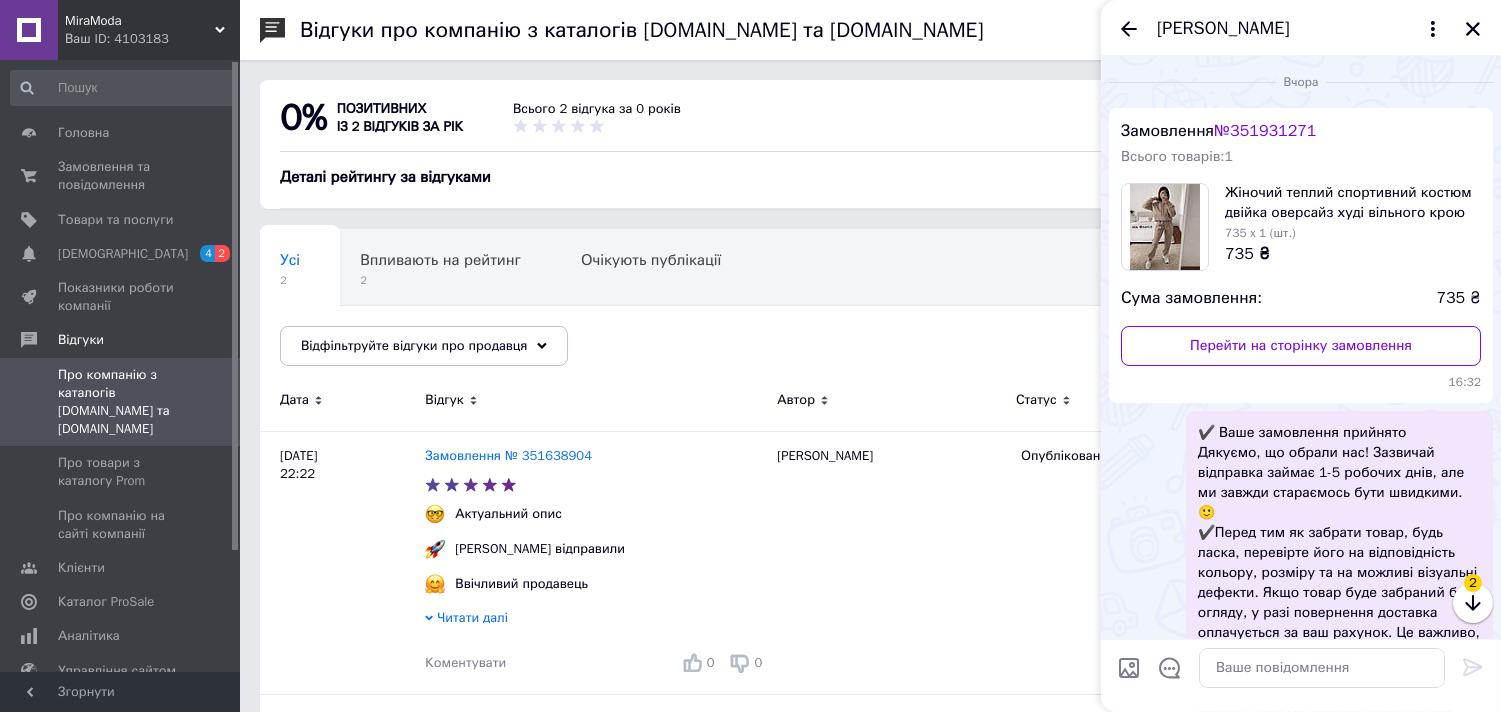 scroll, scrollTop: 412, scrollLeft: 0, axis: vertical 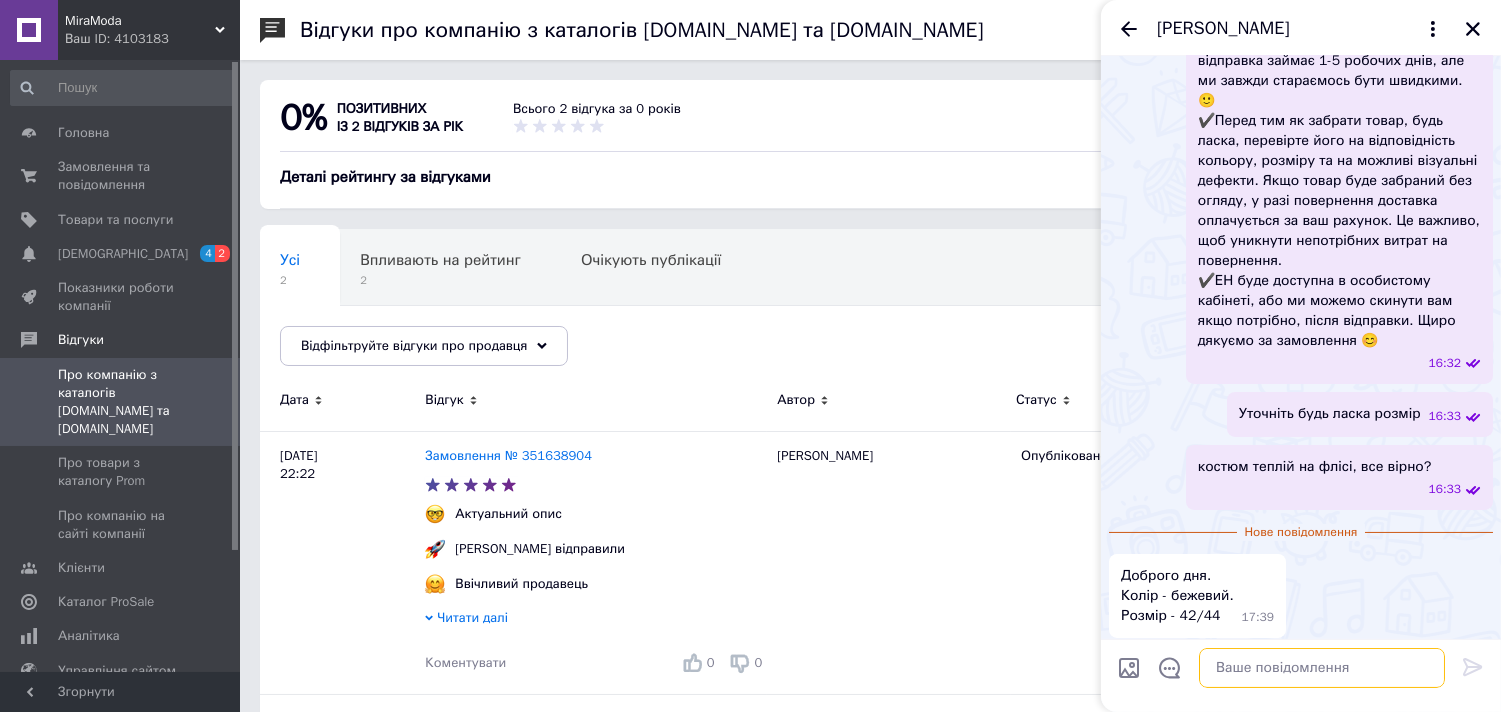 click at bounding box center (1322, 668) 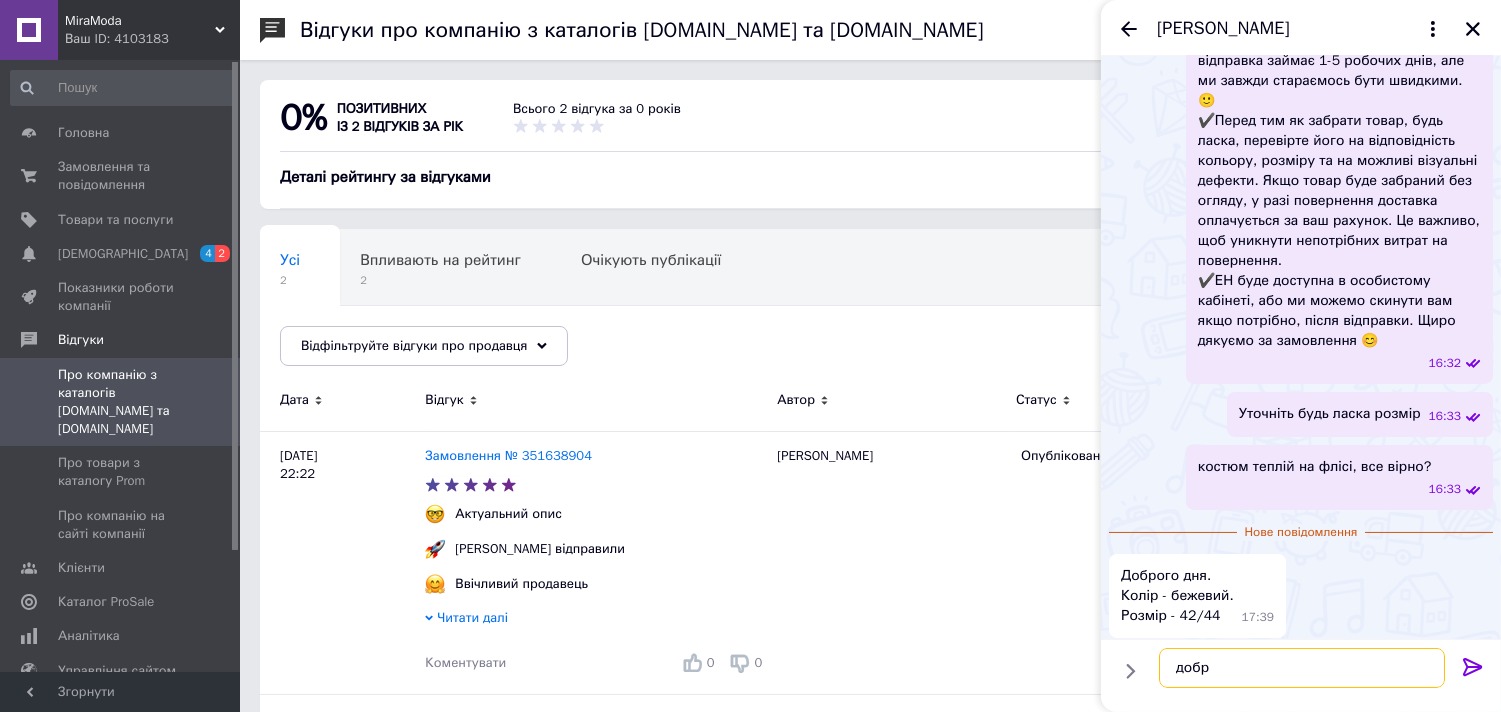 type on "добре" 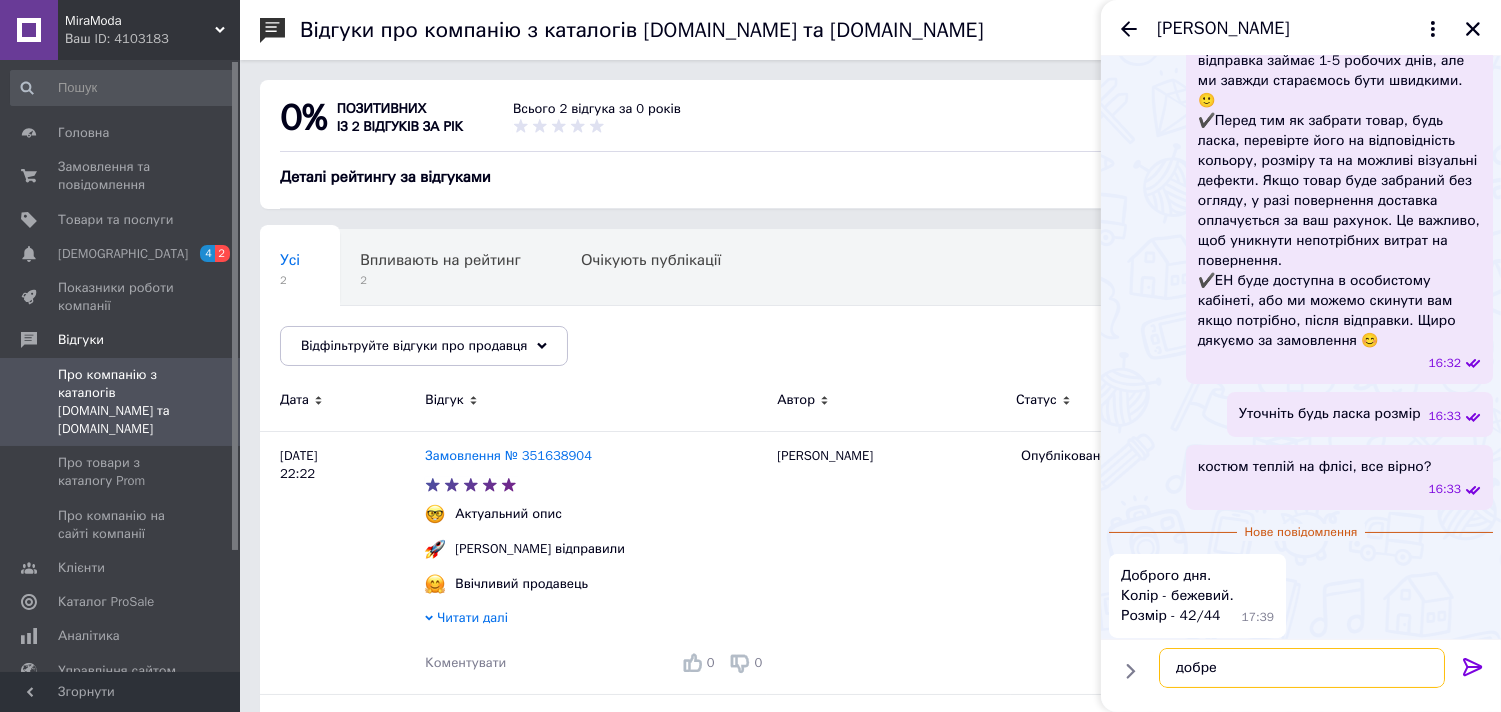 type 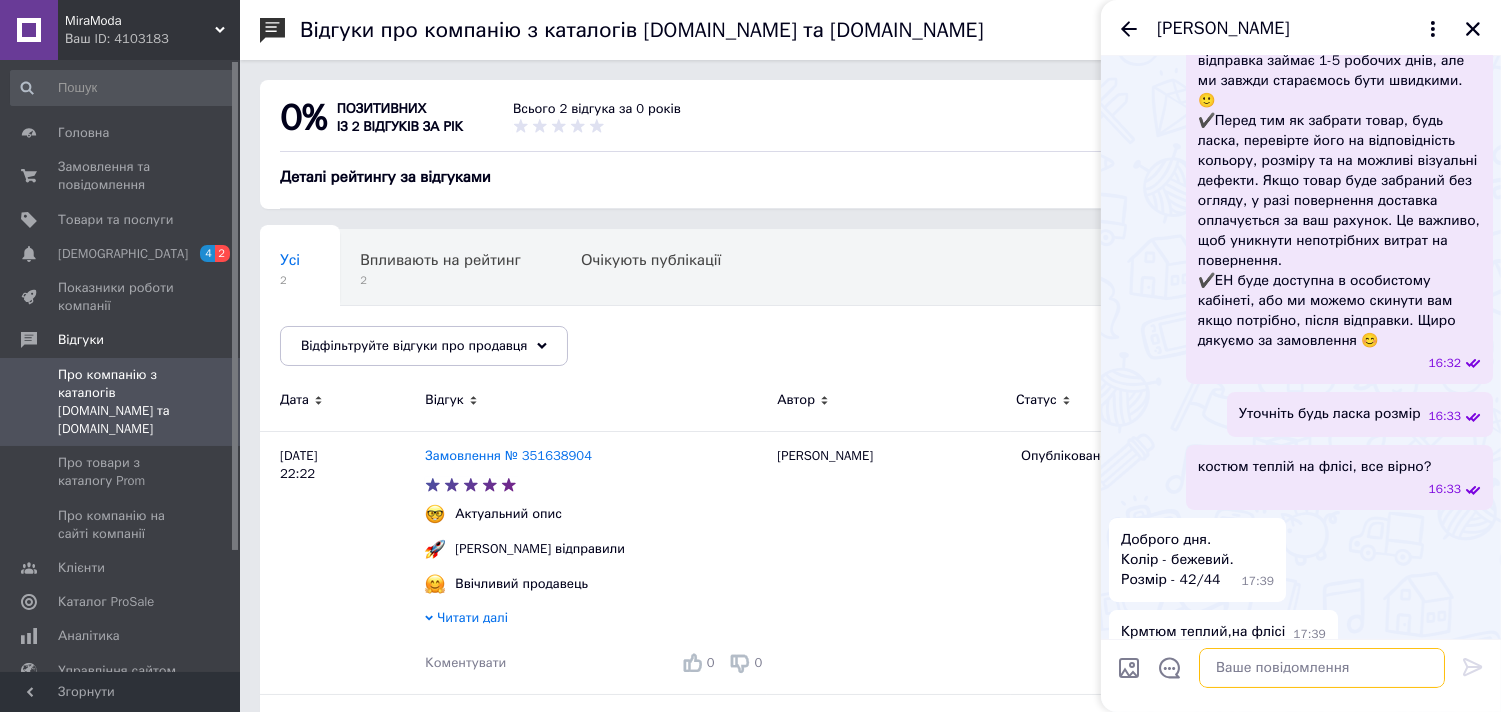 scroll, scrollTop: 481, scrollLeft: 0, axis: vertical 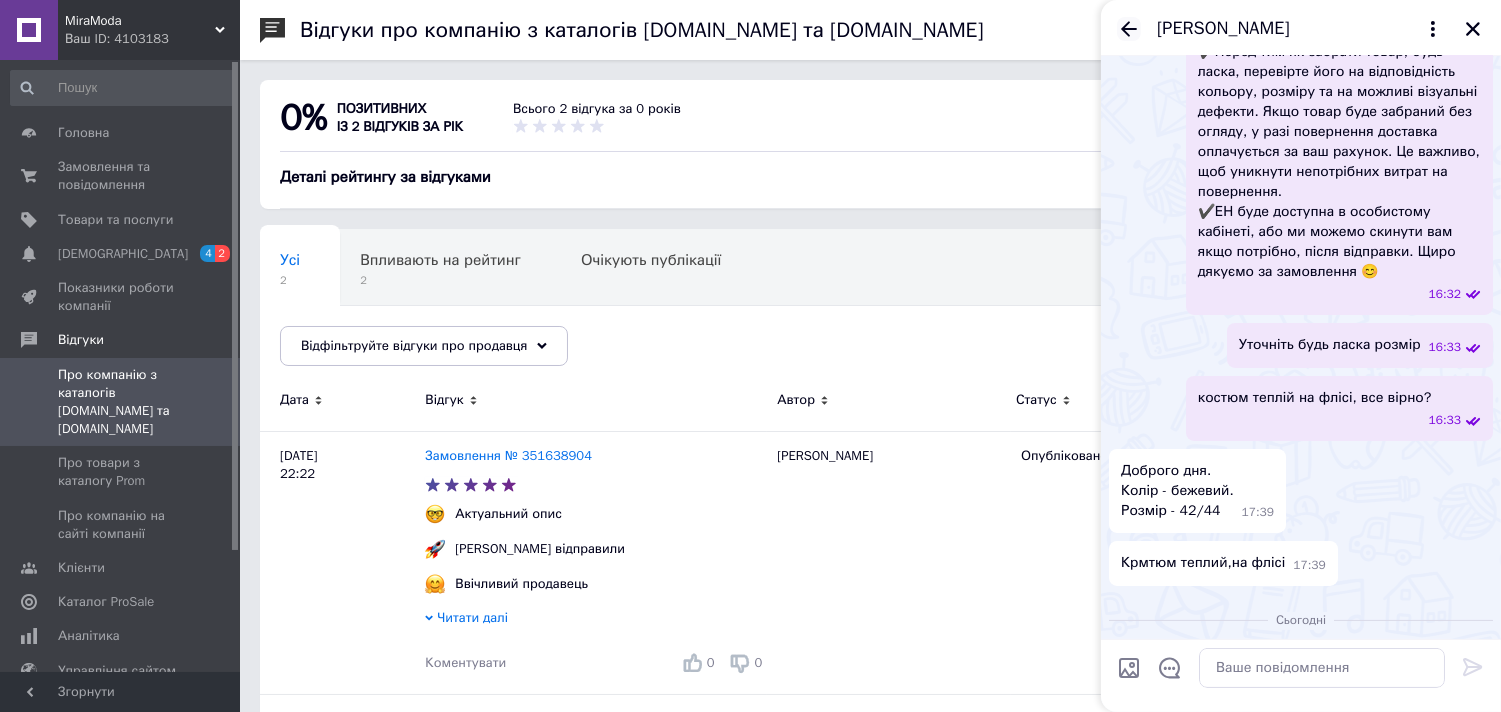 click 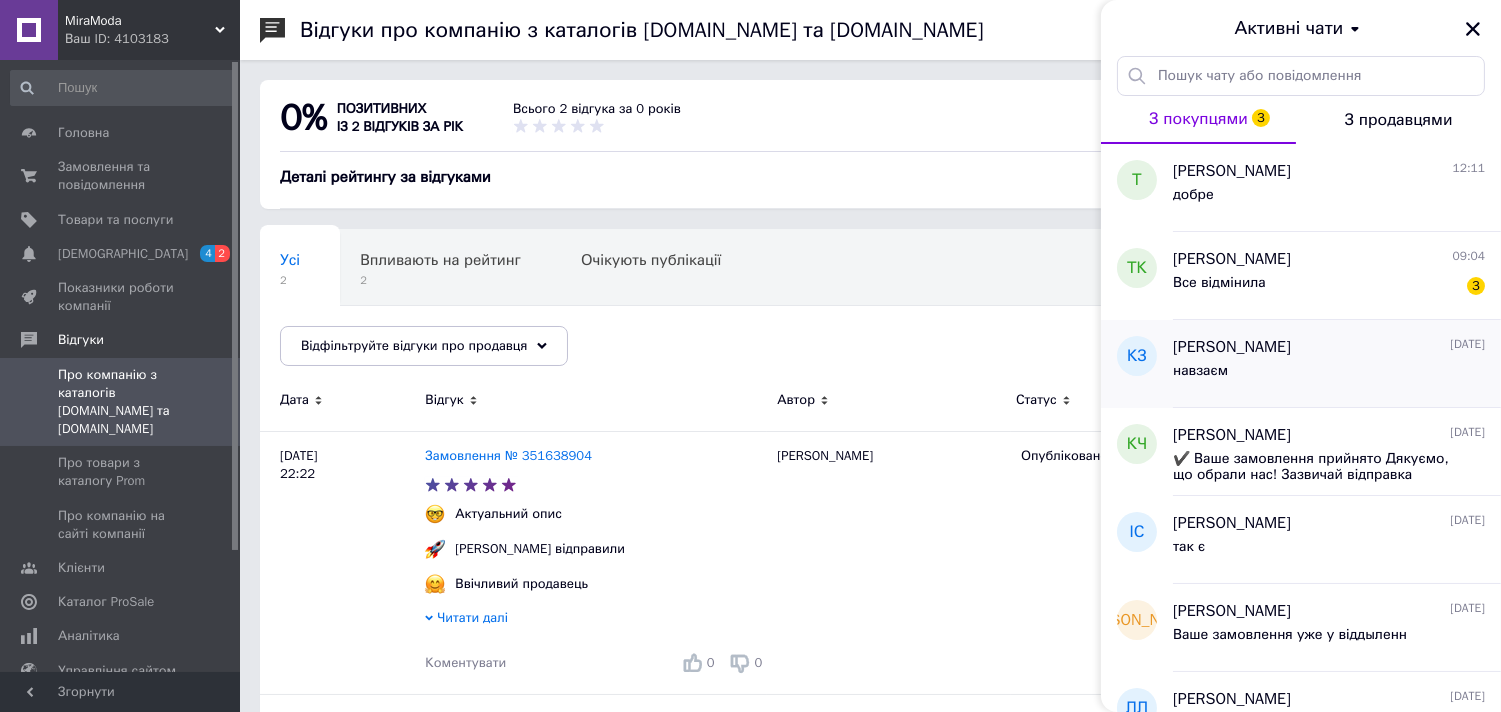 click on "навзаєм" at bounding box center [1329, 375] 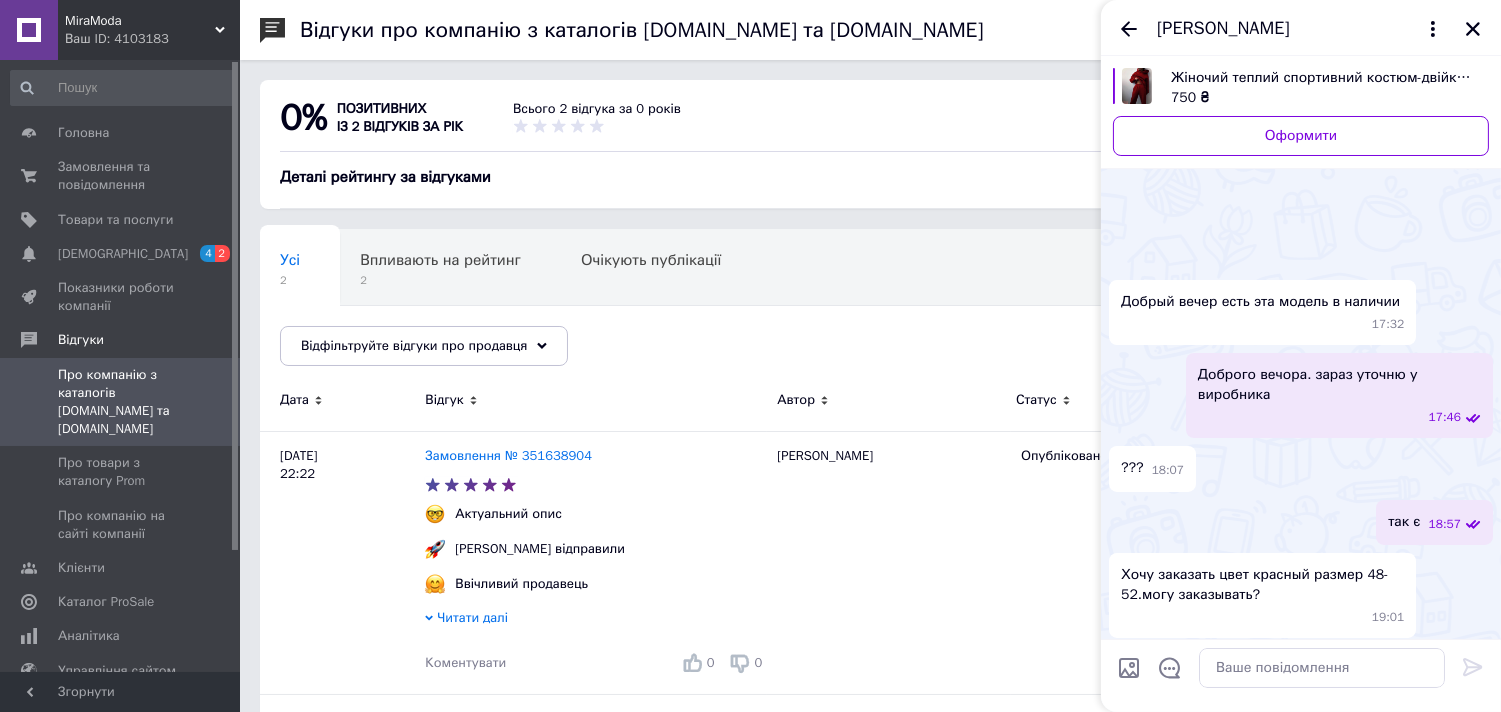 scroll, scrollTop: 2348, scrollLeft: 0, axis: vertical 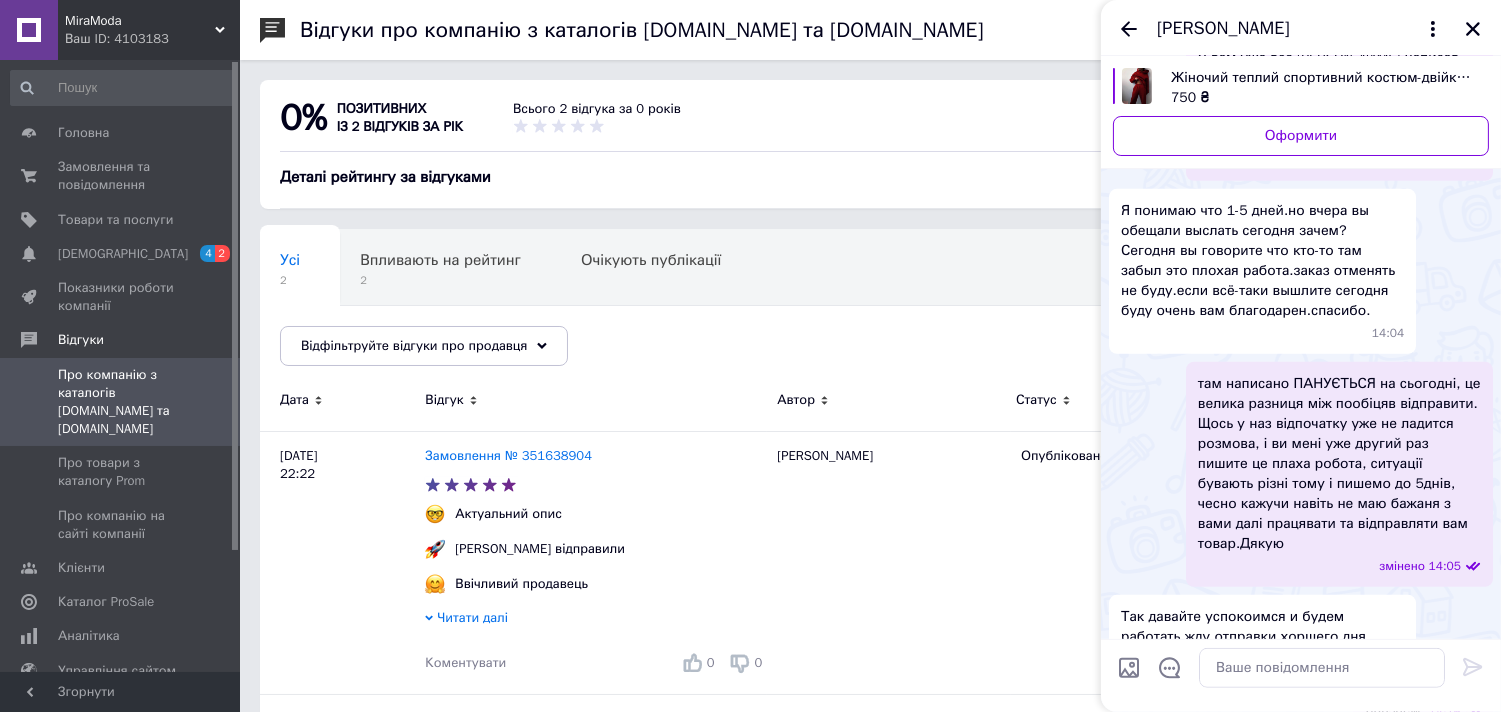 click at bounding box center [1322, 668] 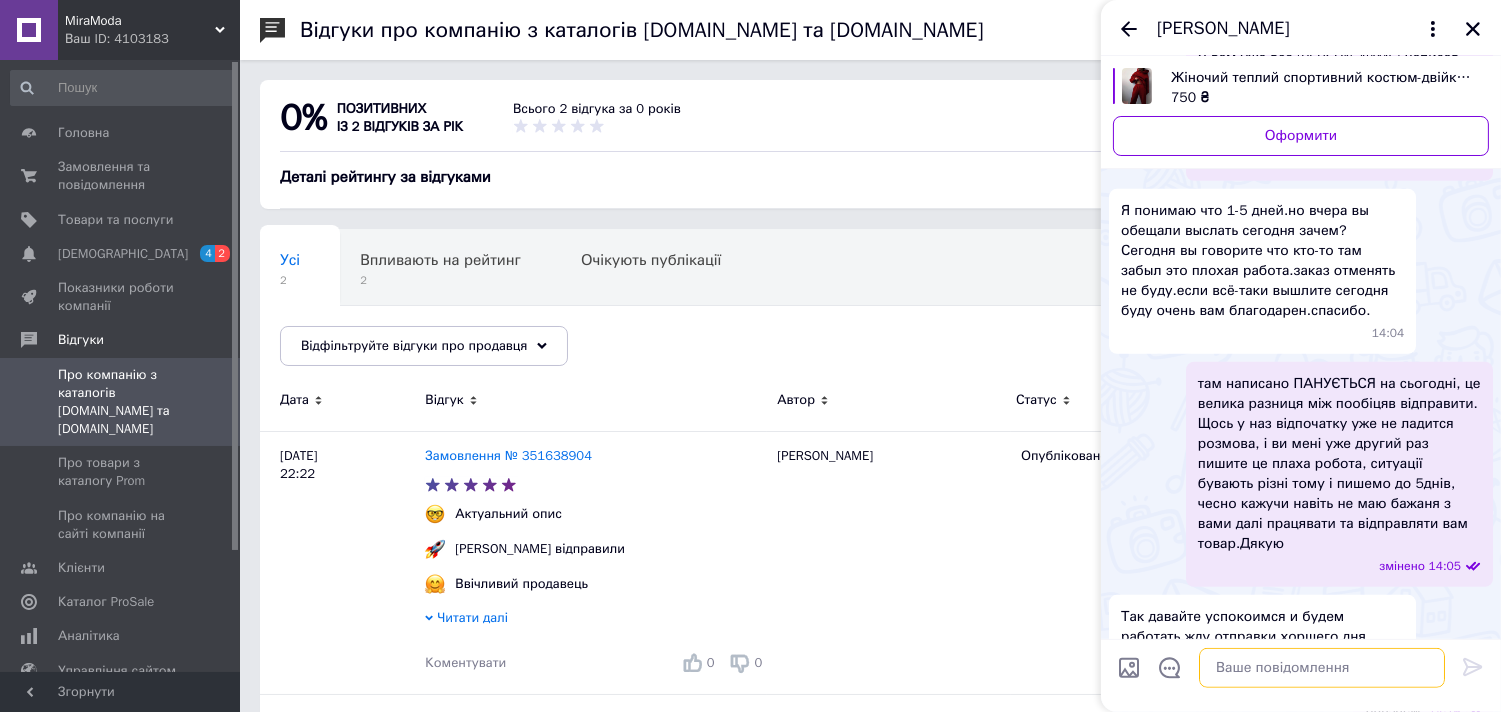 click at bounding box center (1322, 668) 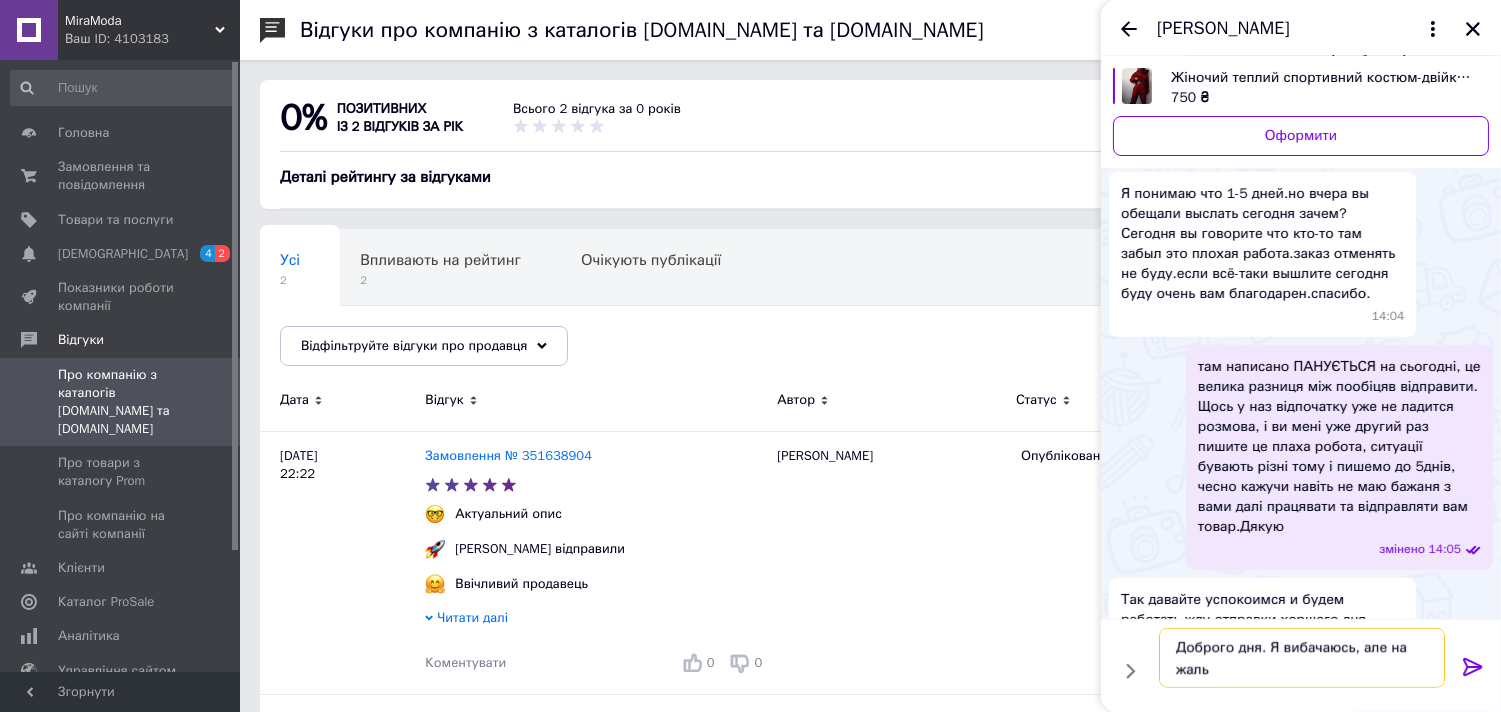 scroll, scrollTop: 2318, scrollLeft: 0, axis: vertical 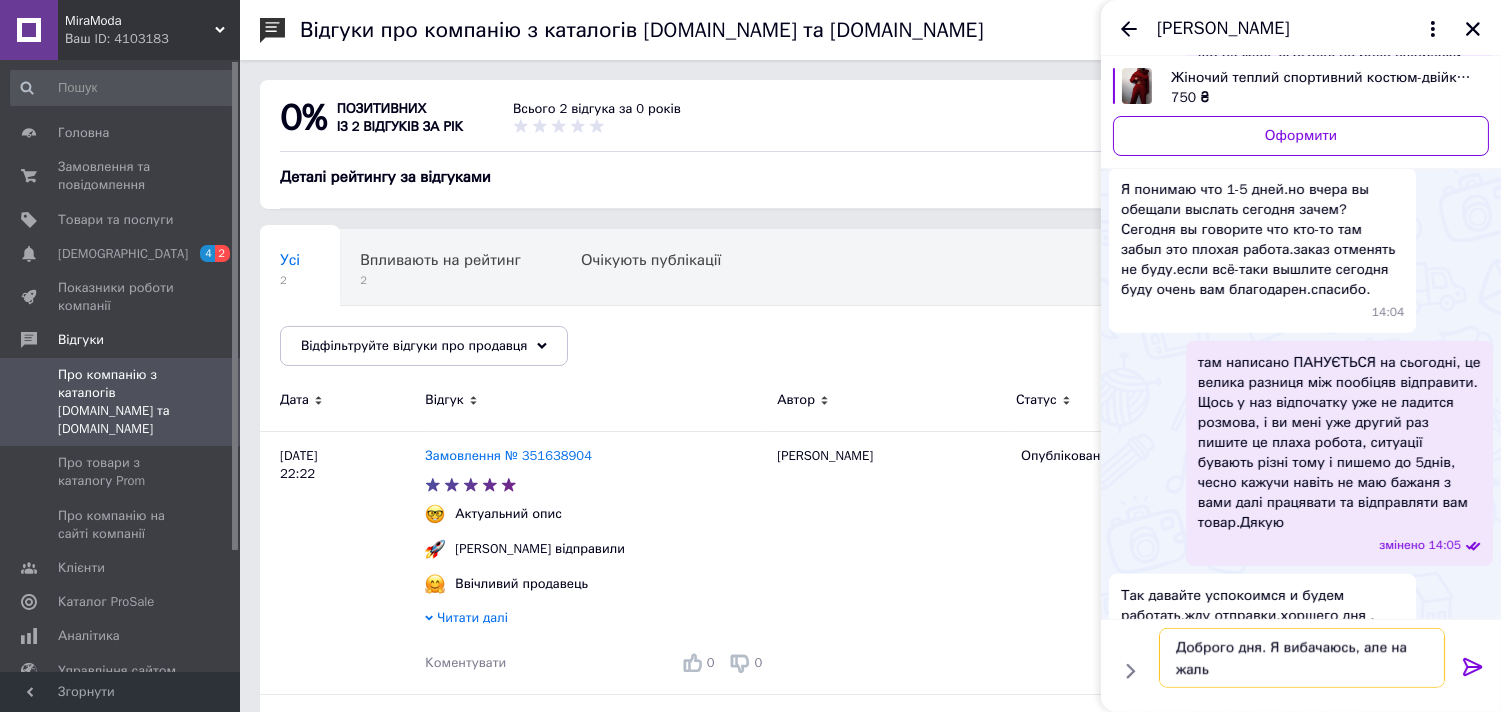 click on "Доброго дня. Я вибачаюсь, але на жаль" at bounding box center [1302, 658] 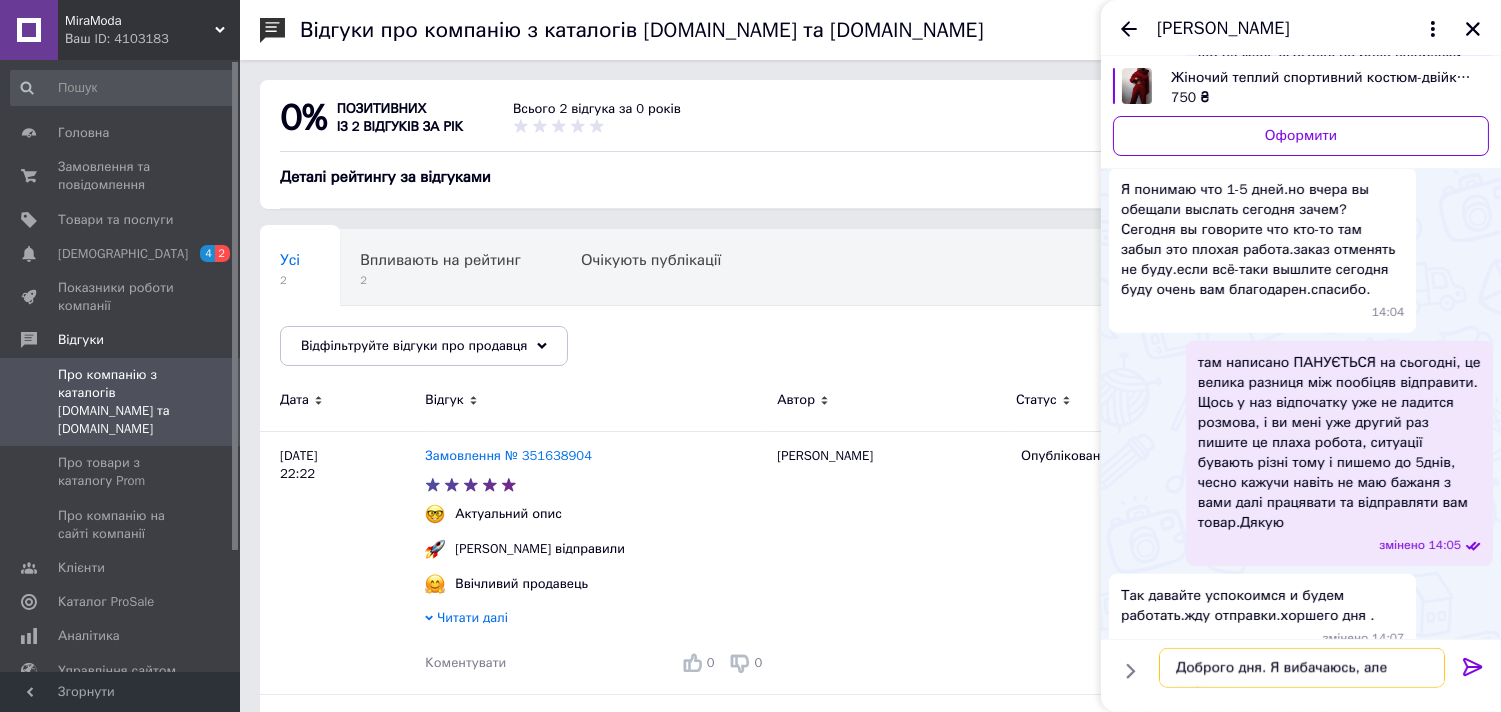 scroll, scrollTop: 2298, scrollLeft: 0, axis: vertical 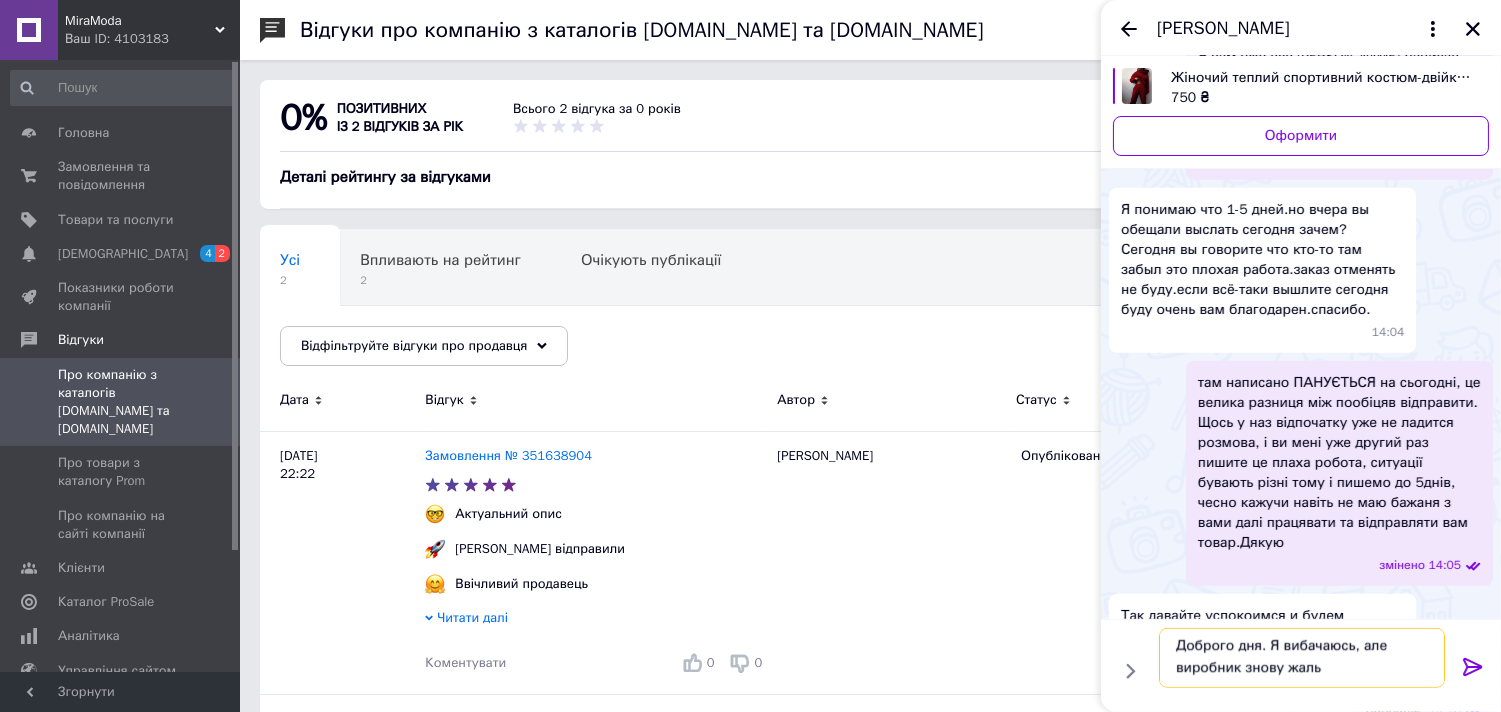 click on "Доброго дня. Я вибачаюсь, але виробник знову жаль" at bounding box center (1302, 658) 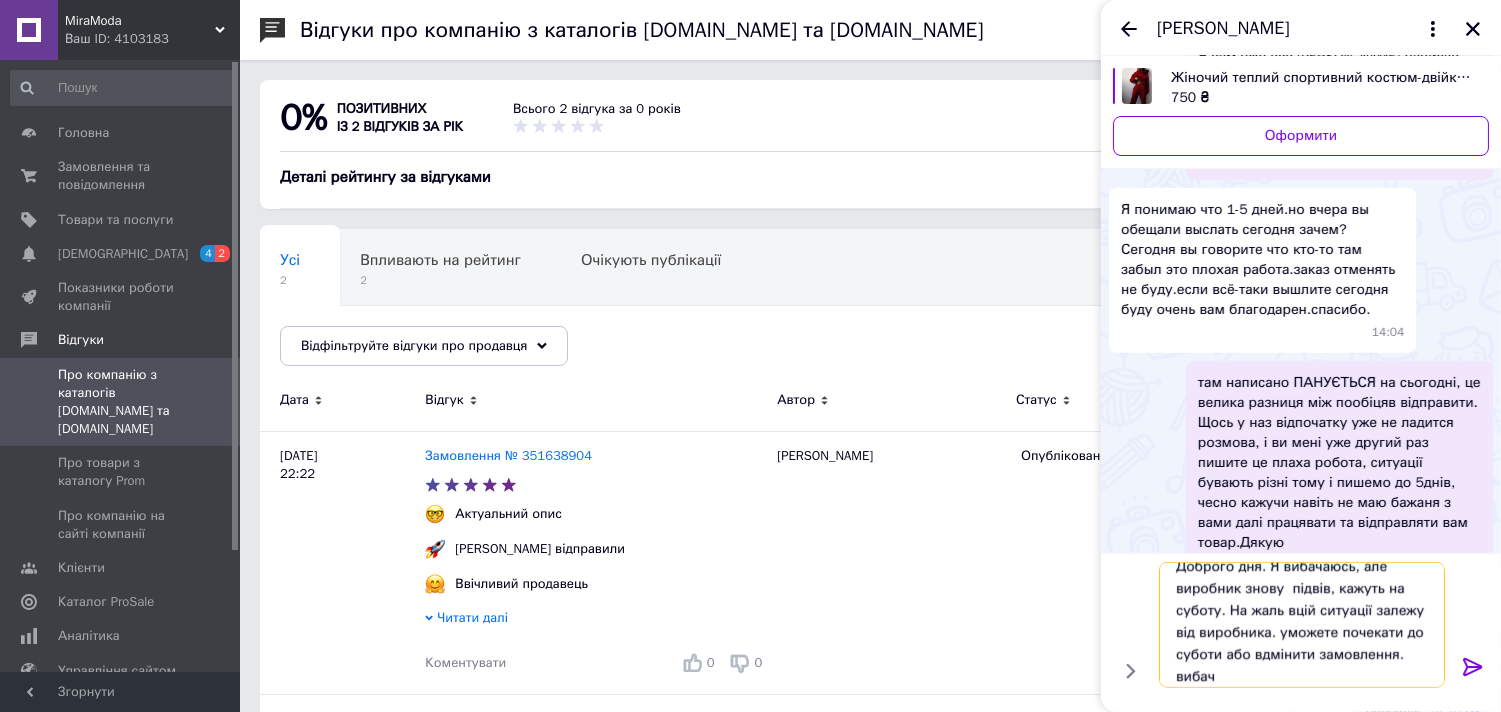 scroll, scrollTop: 2, scrollLeft: 0, axis: vertical 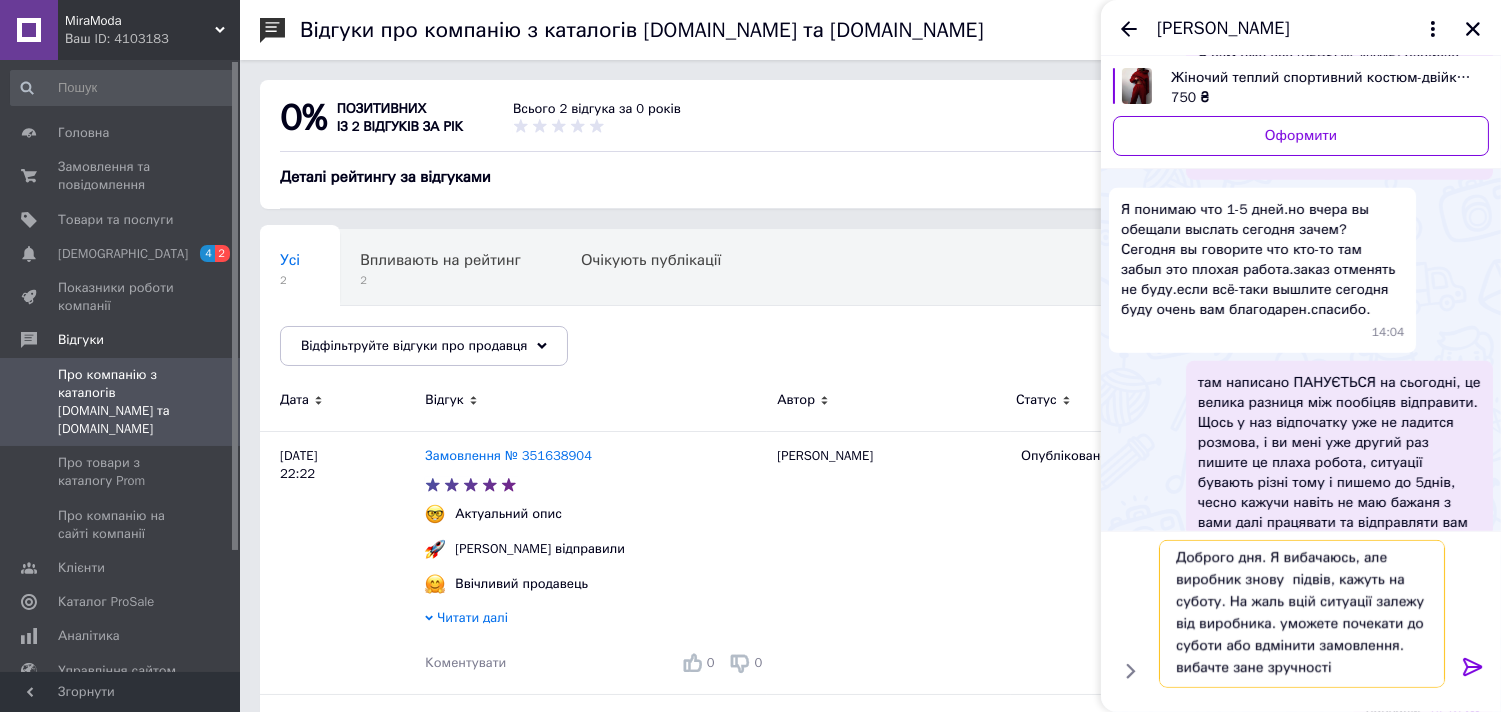 type on "Доброго дня. Я вибачаюсь, але виробник знову  підвів, кажуть на суботу. На жаль вцій ситуації залежу від виробника. уможете почекати до суботи або вдмінити замовлення. вибачте зане зручності" 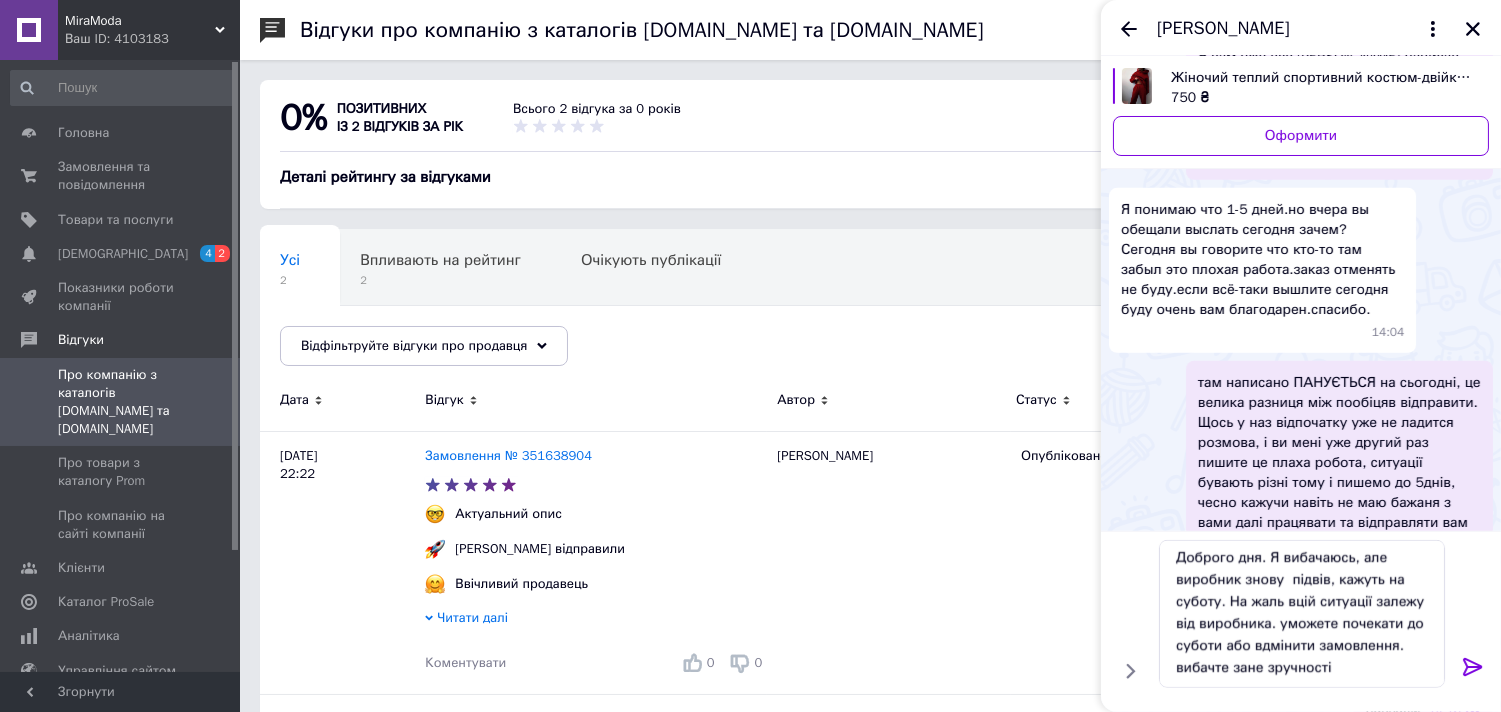 click 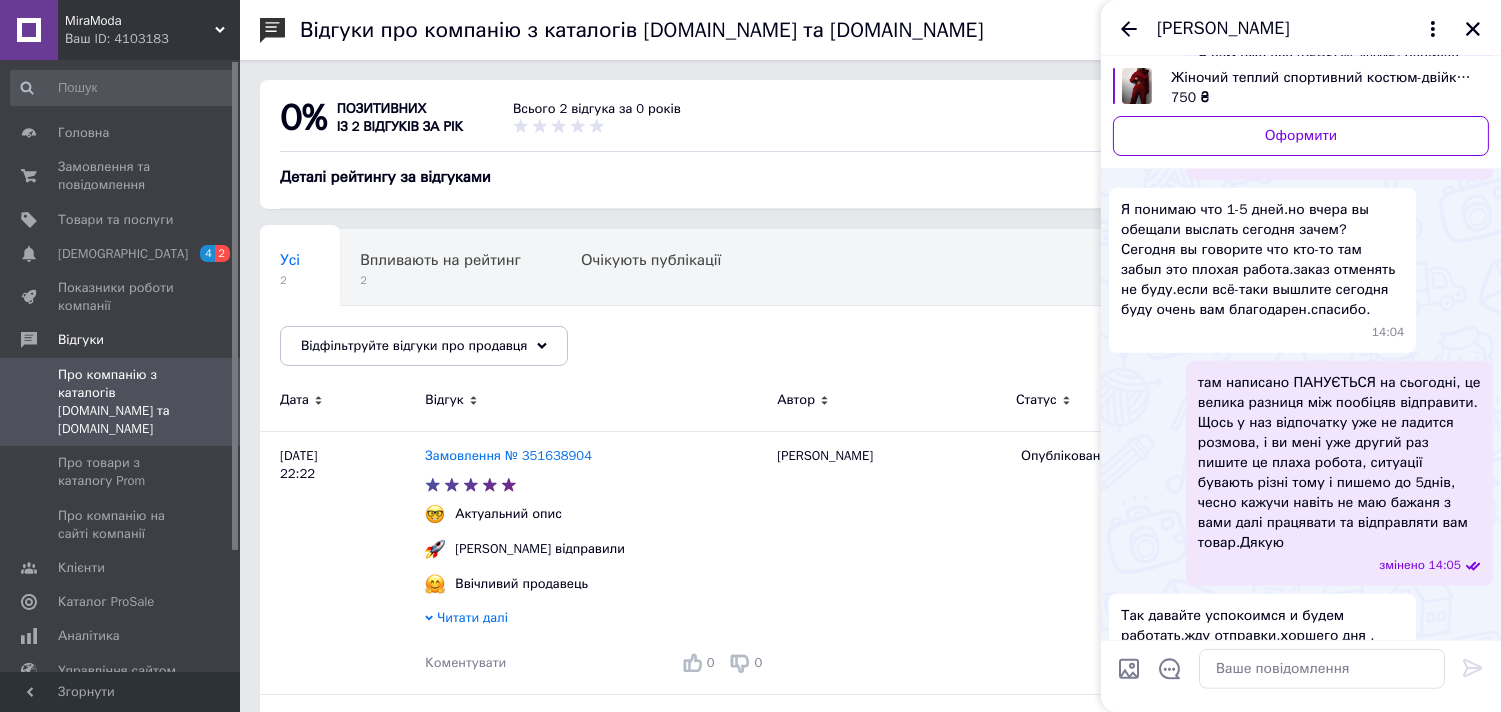 scroll, scrollTop: 0, scrollLeft: 0, axis: both 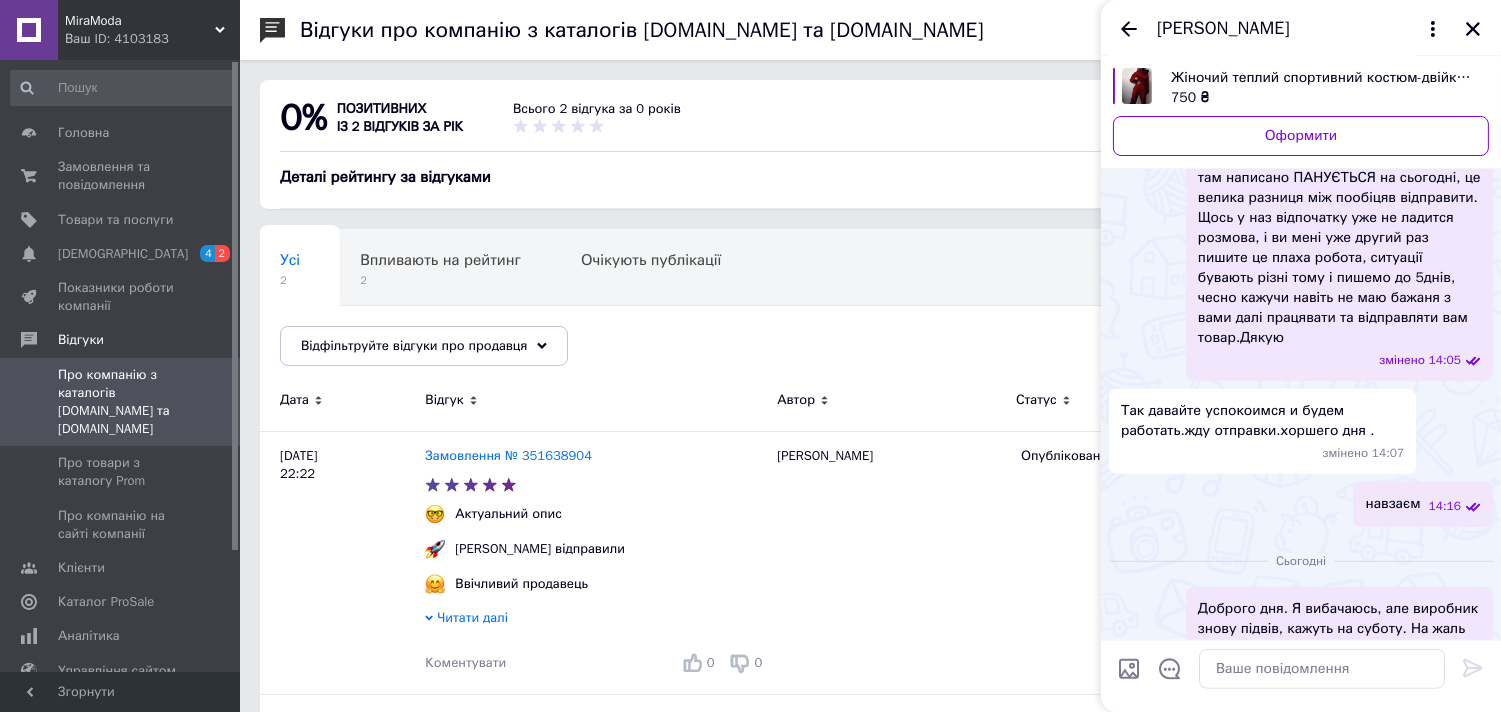 drag, startPoint x: 1362, startPoint y: 553, endPoint x: 1372, endPoint y: 560, distance: 12.206555 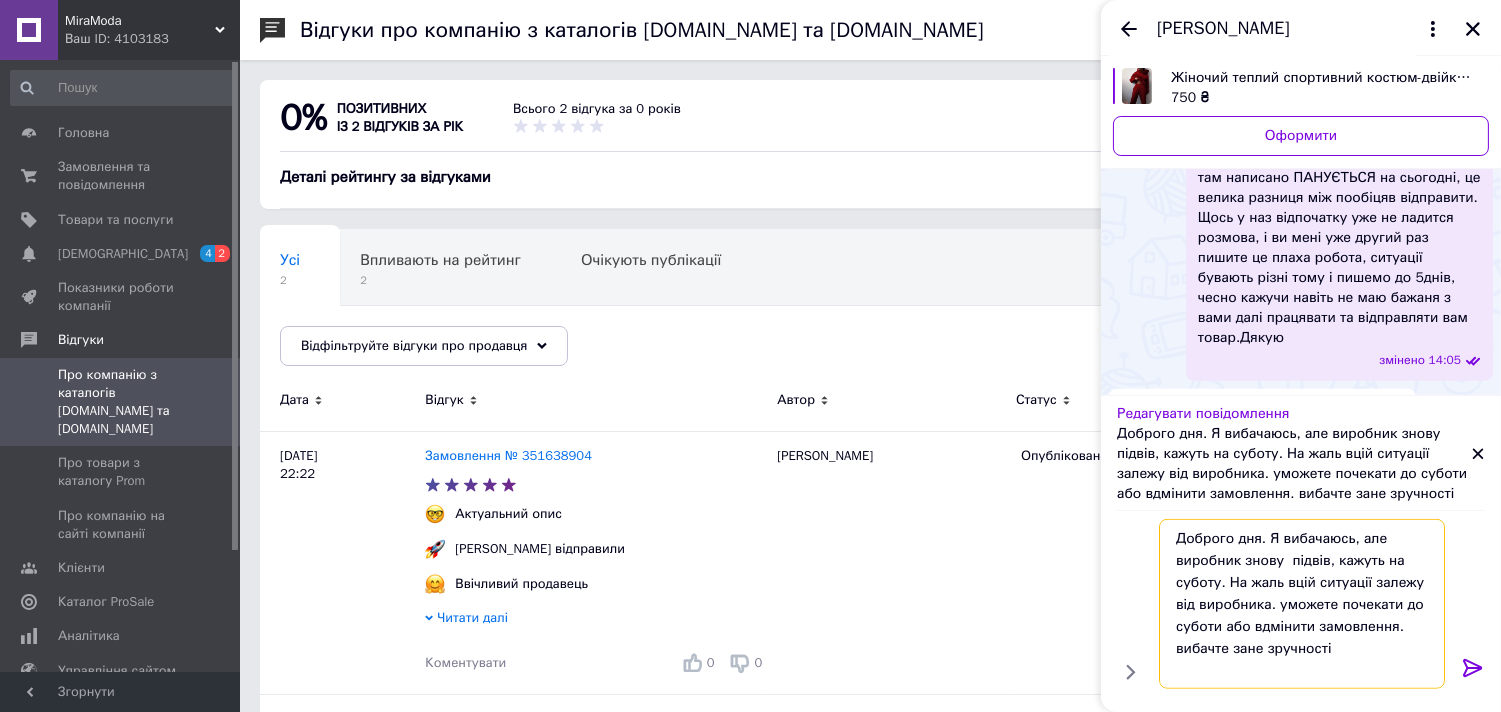 click on "Доброго дня. Я вибачаюсь, але виробник знову  підвів, кажуть на суботу. На жаль вцій ситуації залежу від виробника. уможете почекати до суботи або вдмінити замовлення. вибачте зане зручності" at bounding box center [1302, 603] 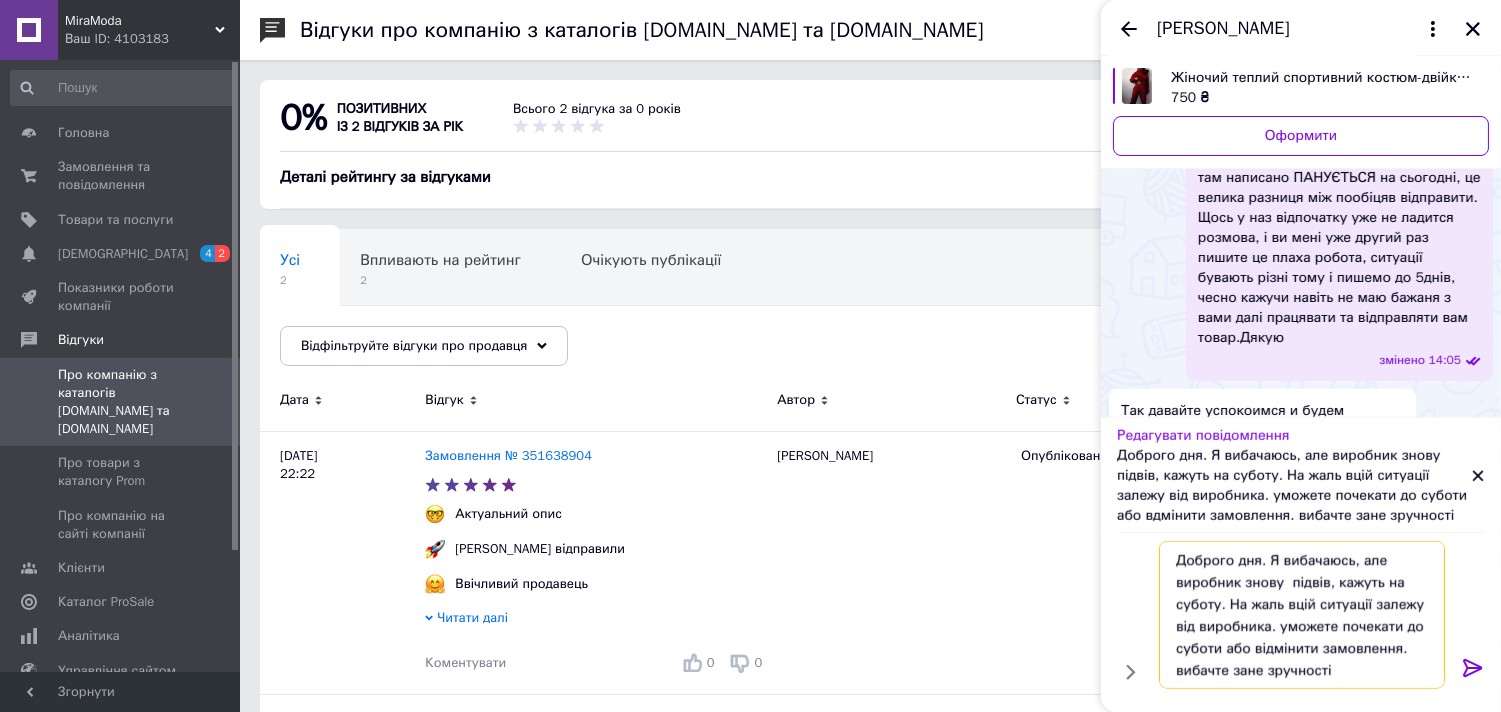 click on "Доброго дня. Я вибачаюсь, але виробник знову  підвів, кажуть на суботу. На жаль вцій ситуації залежу від виробника. уможете почекати до суботи або відмінити замовлення. вибачте зане зручності" at bounding box center (1302, 614) 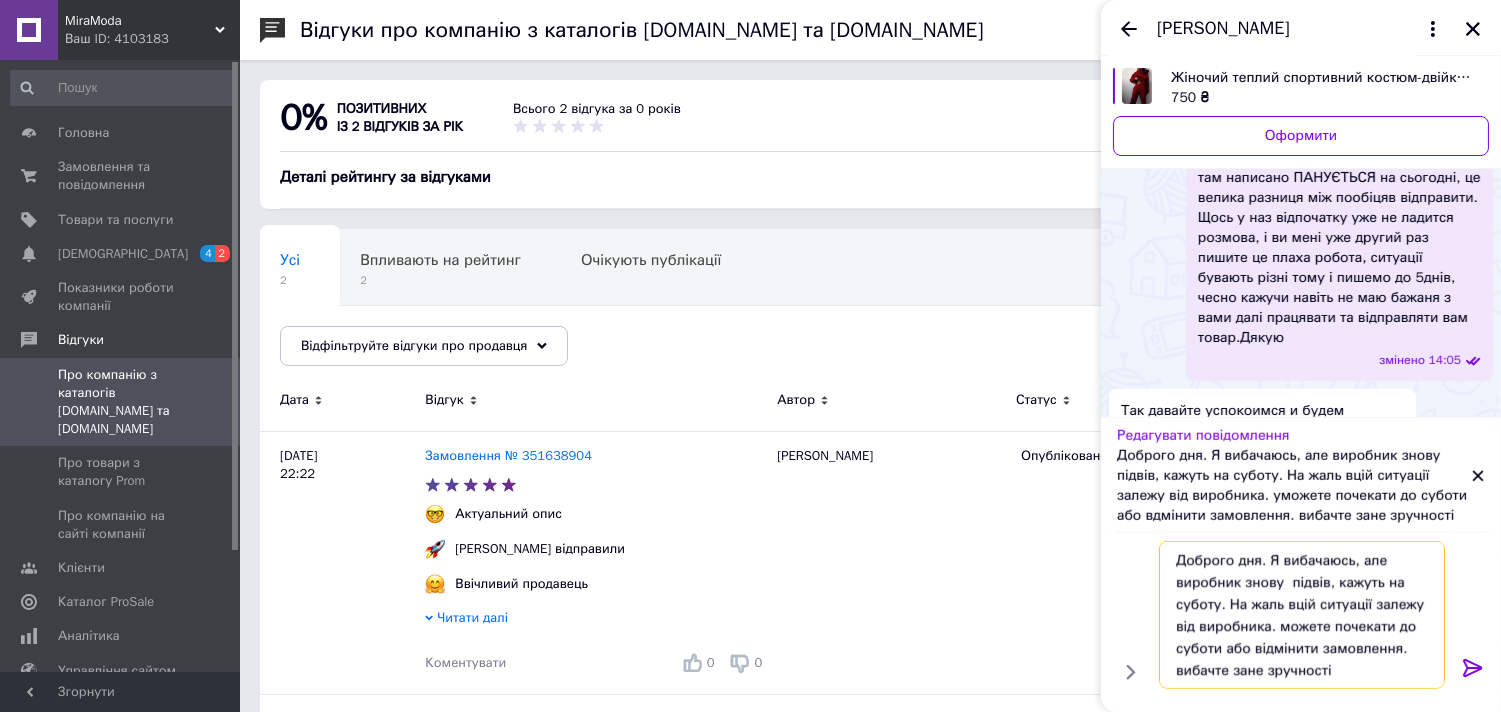 type on "Доброго дня. Я вибачаюсь, але виробник знову  підвів, кажуть на суботу. На жаль вцій ситуації залежу від виробника. можете почекати до суботи або відмінити замовлення. вибачте зане зручності" 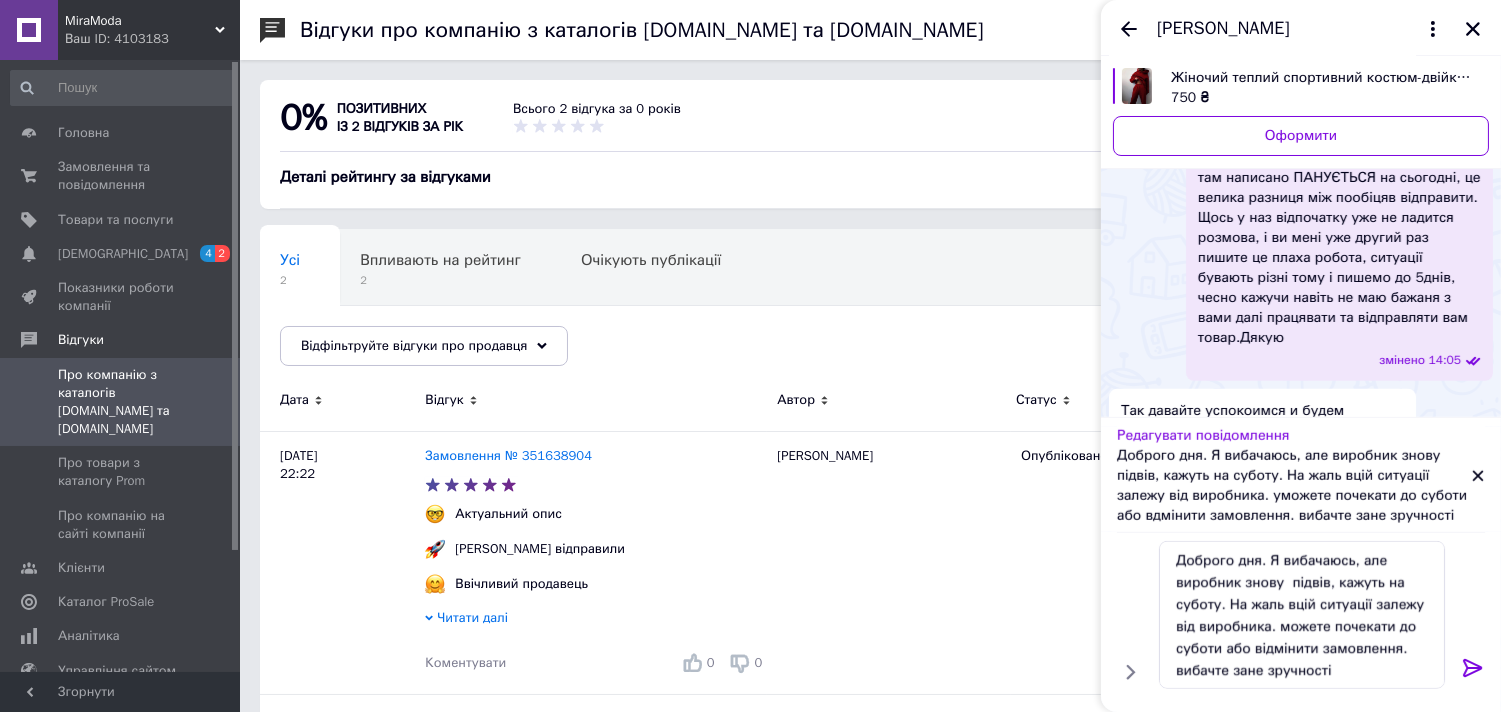 click 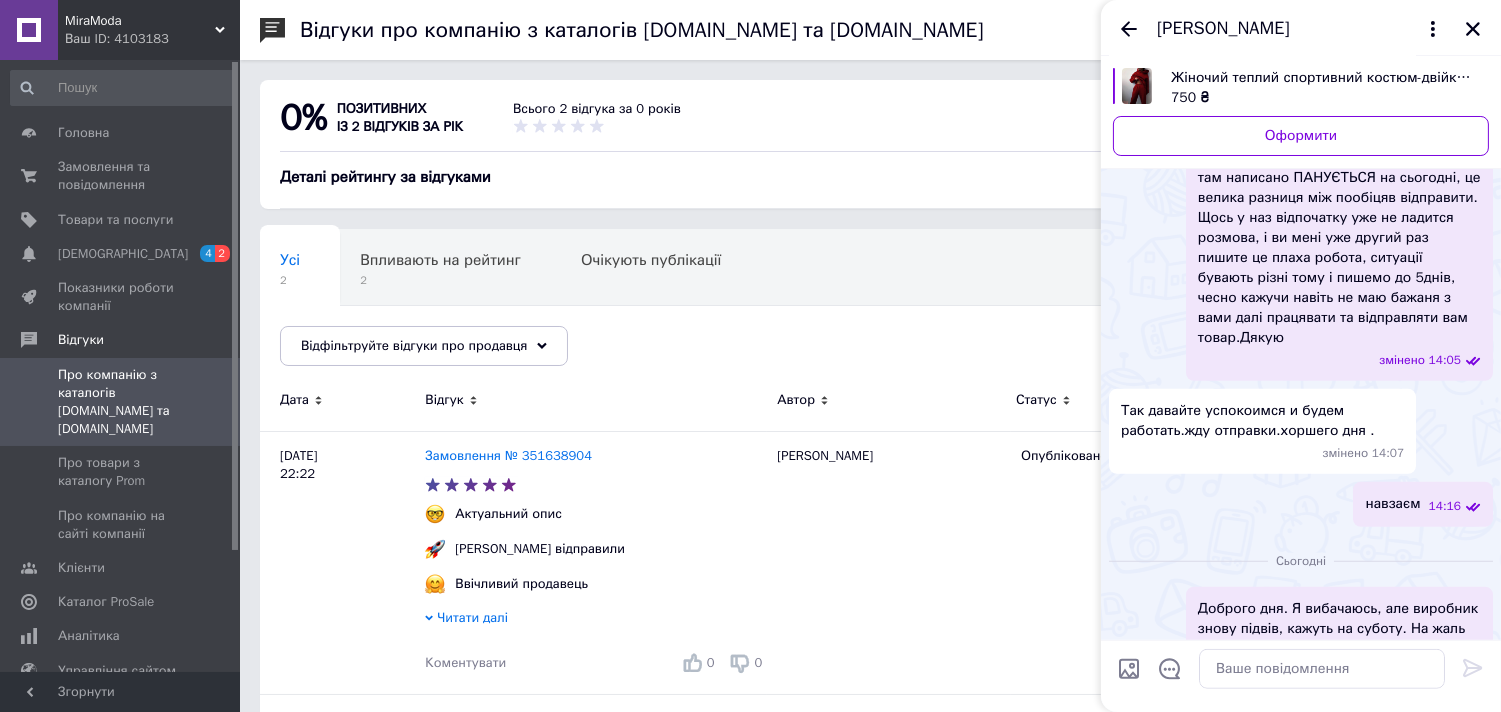 click on "Доброго дня. Я вибачаюсь, але виробник знову  підвів, кажуть на суботу. На жаль вцій ситуації залежу від виробника. можете почекати до суботи або відмінити замовлення. вибачте зане зручності" at bounding box center [1339, 649] 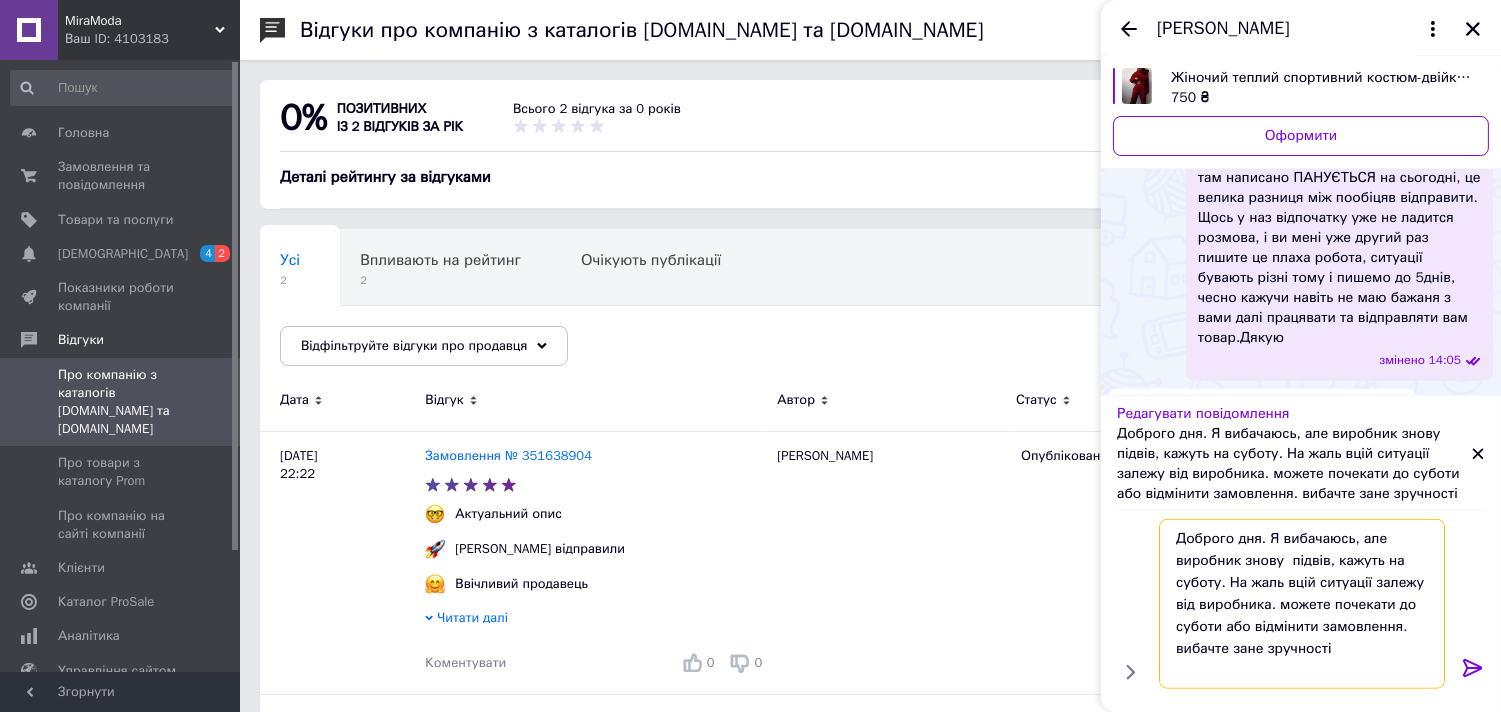 click on "Доброго дня. Я вибачаюсь, але виробник знову  підвів, кажуть на суботу. На жаль вцій ситуації залежу від виробника. можете почекати до суботи або відмінити замовлення. вибачте зане зручності" at bounding box center (1302, 603) 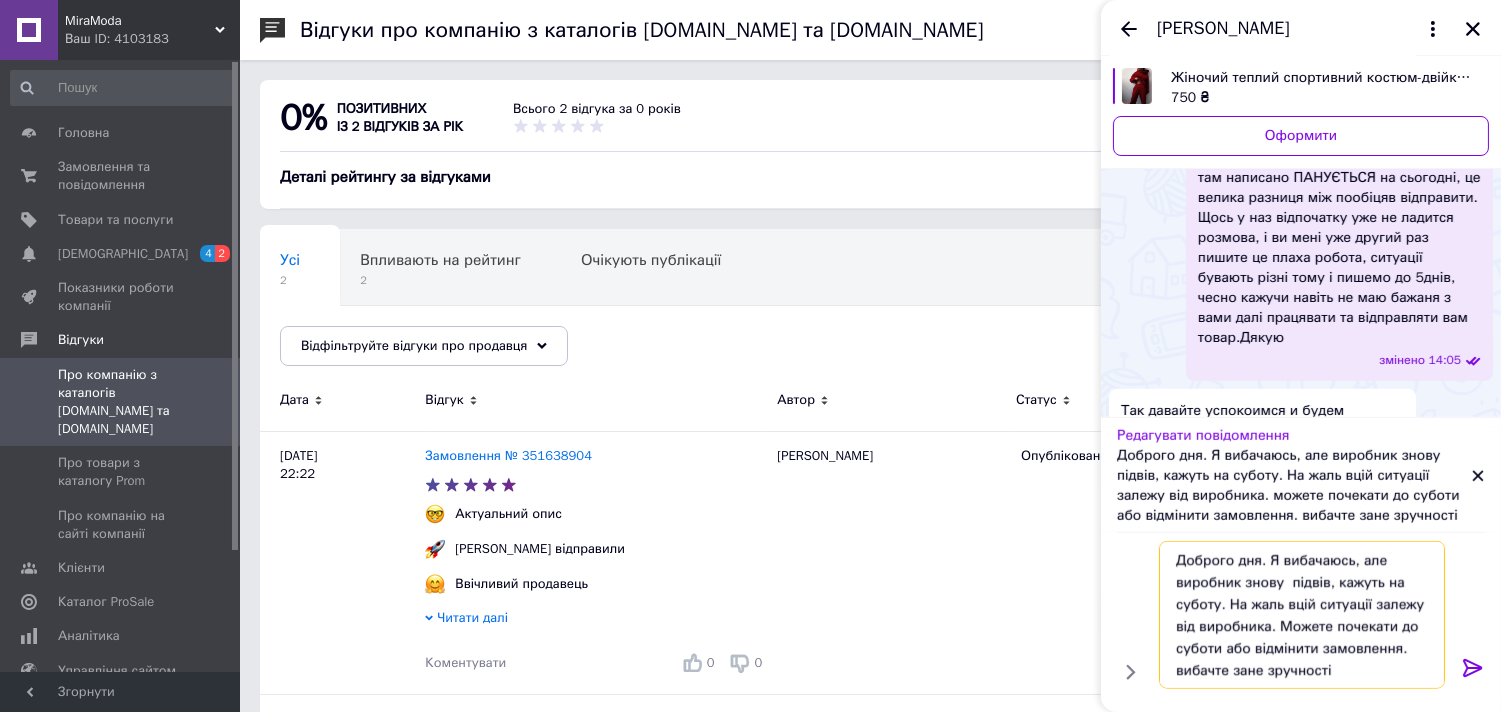 type on "Доброго дня. Я вибачаюсь, але виробник знову  підвів, кажуть на суботу. На жаль вцій ситуації залежу від виробника. Можете почекати до суботи або відмінити замовлення. вибачте зане зручності" 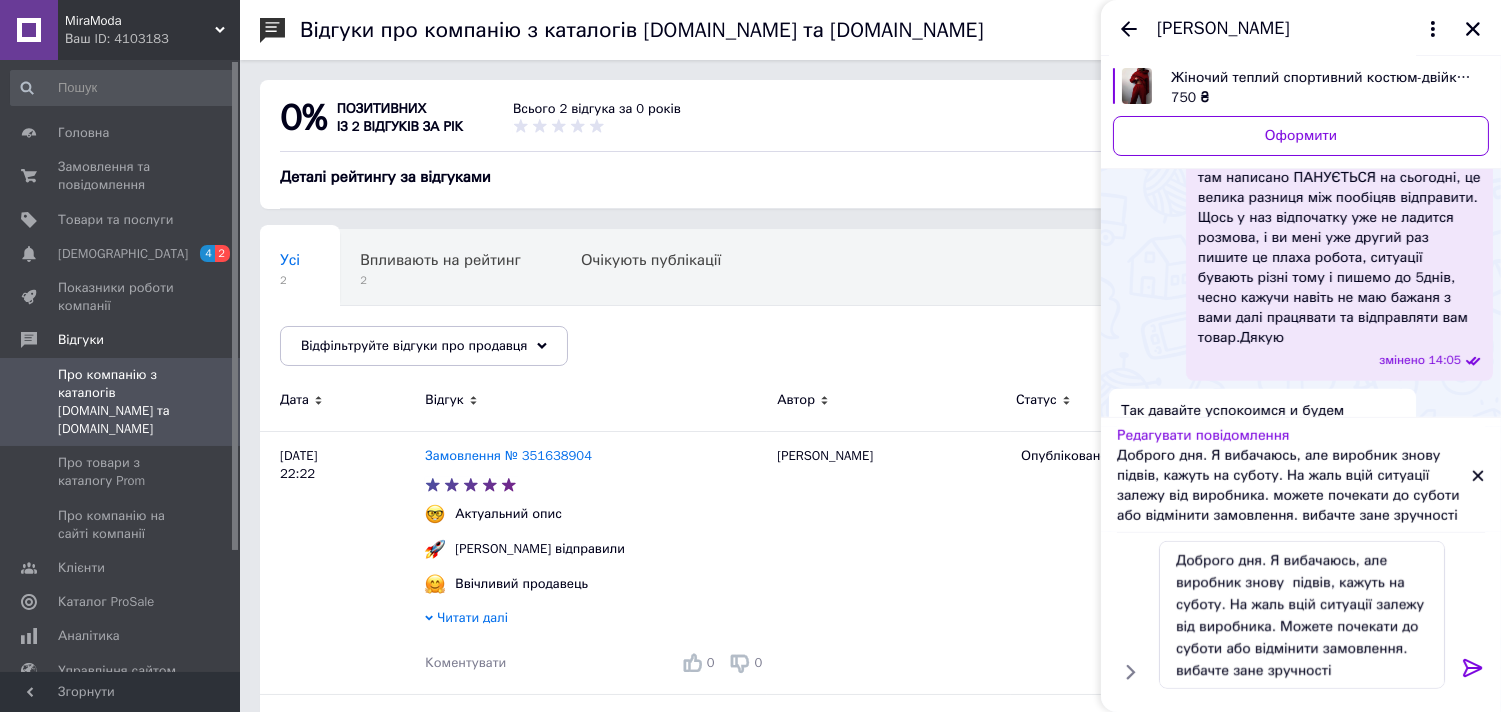 click 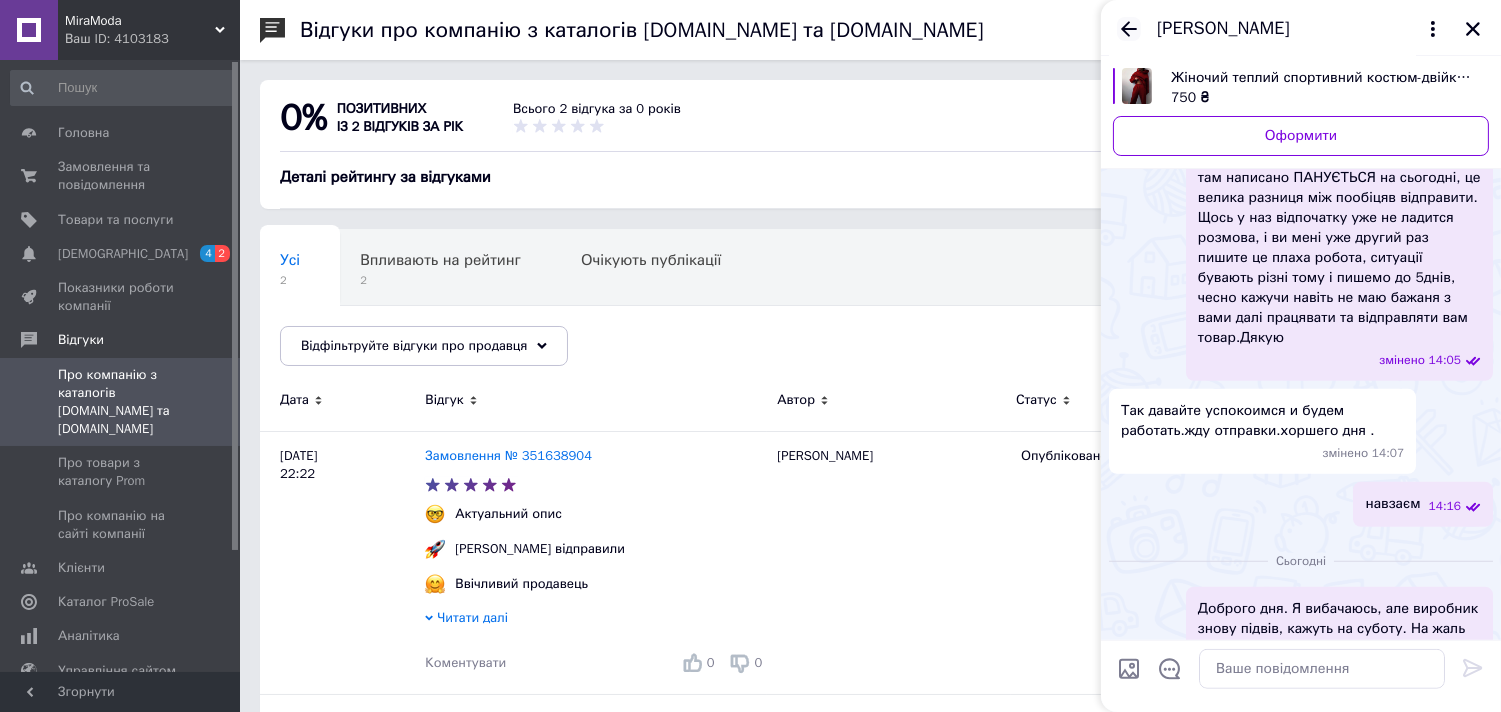 click 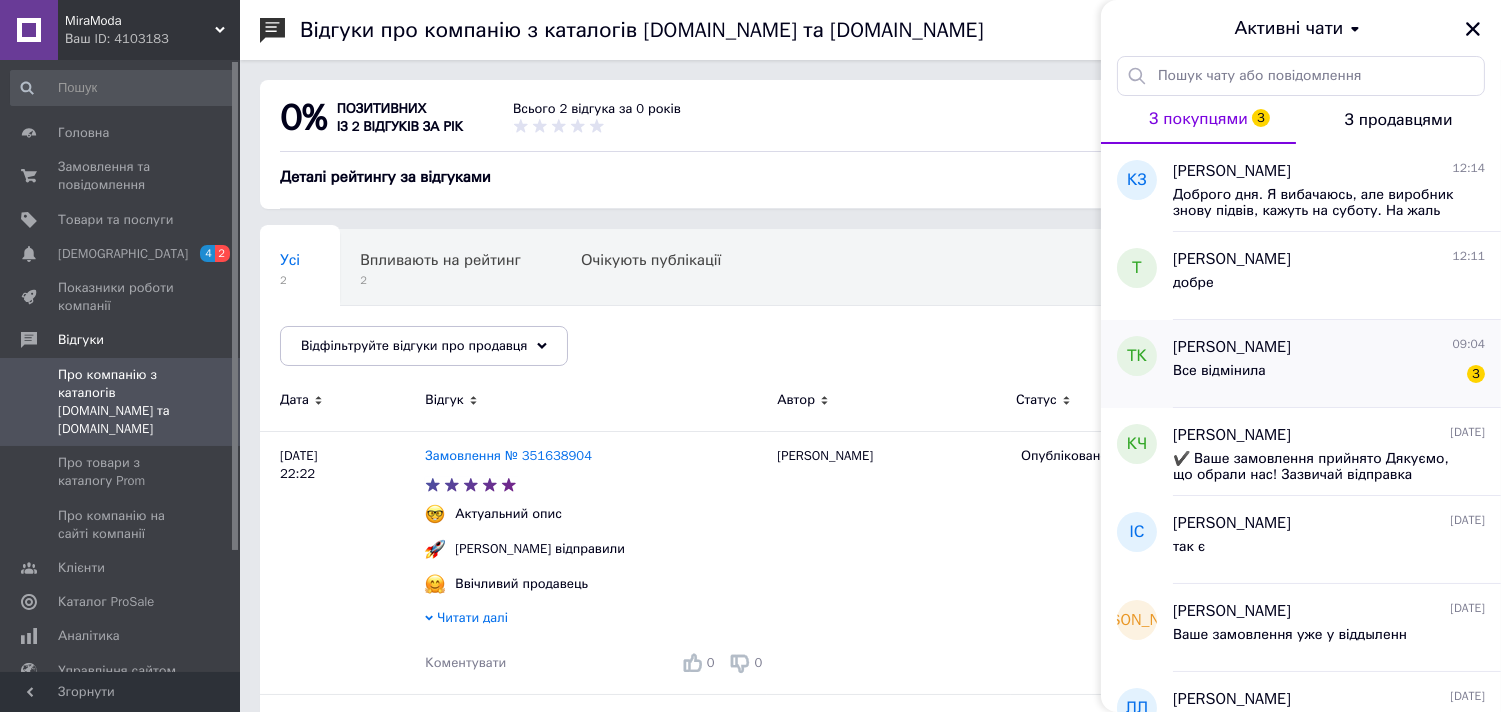 click on "Все відмінила 3" at bounding box center [1329, 375] 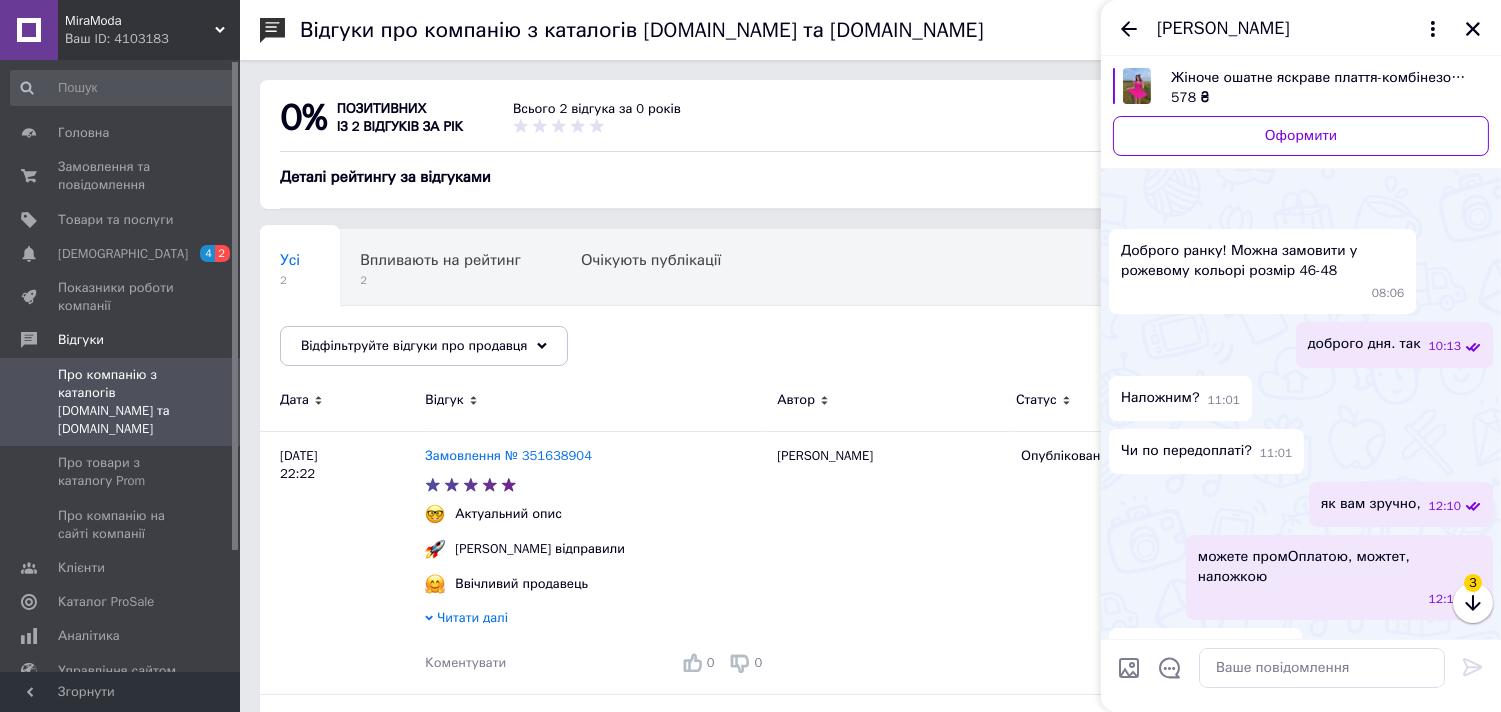 scroll, scrollTop: 1662, scrollLeft: 0, axis: vertical 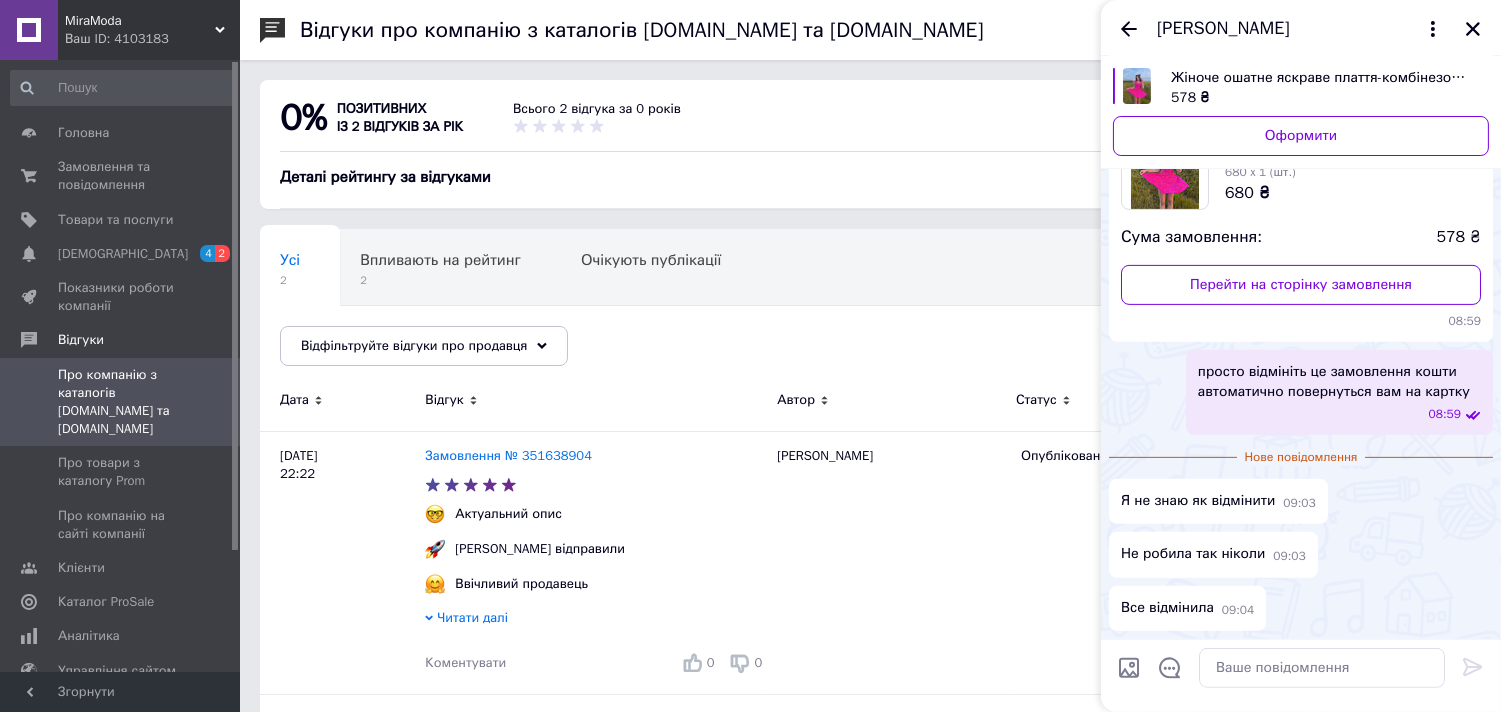 click at bounding box center (1322, 668) 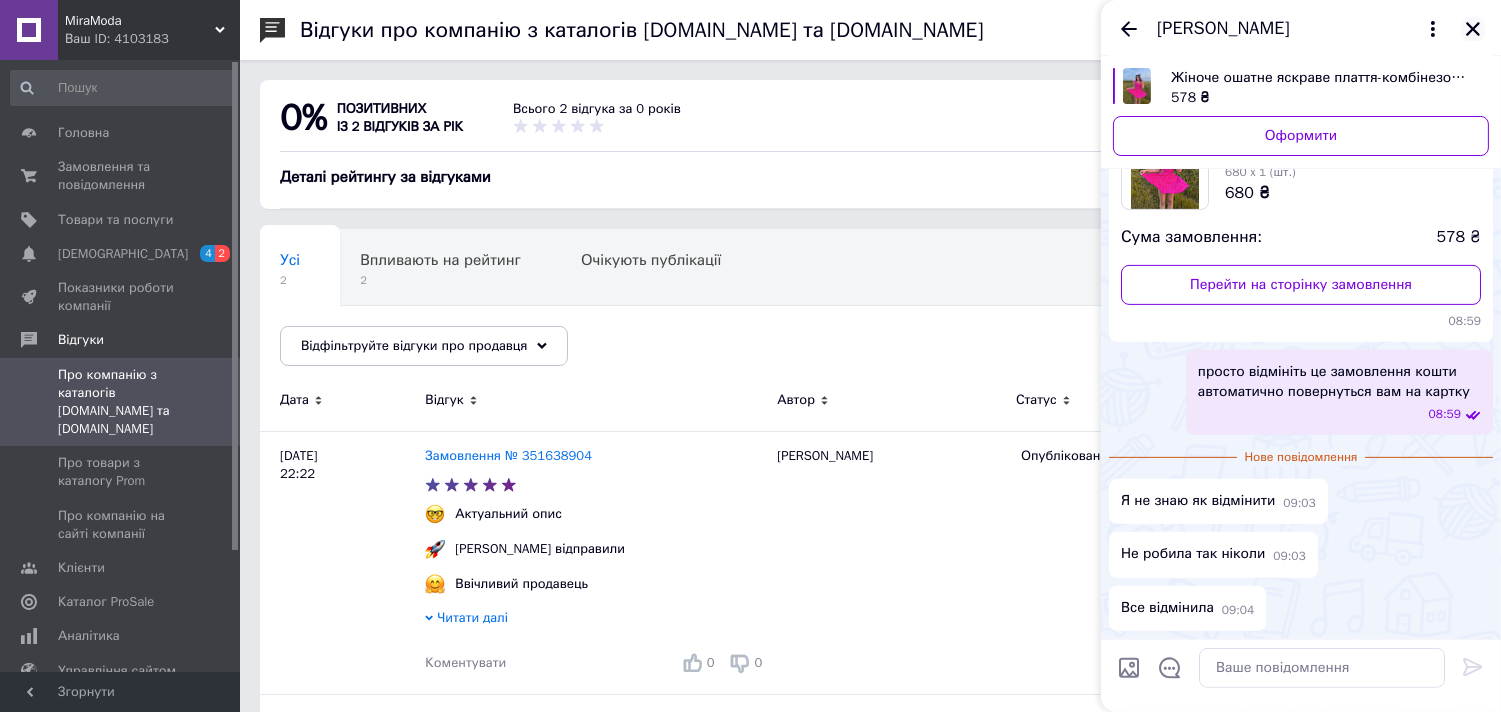 click 